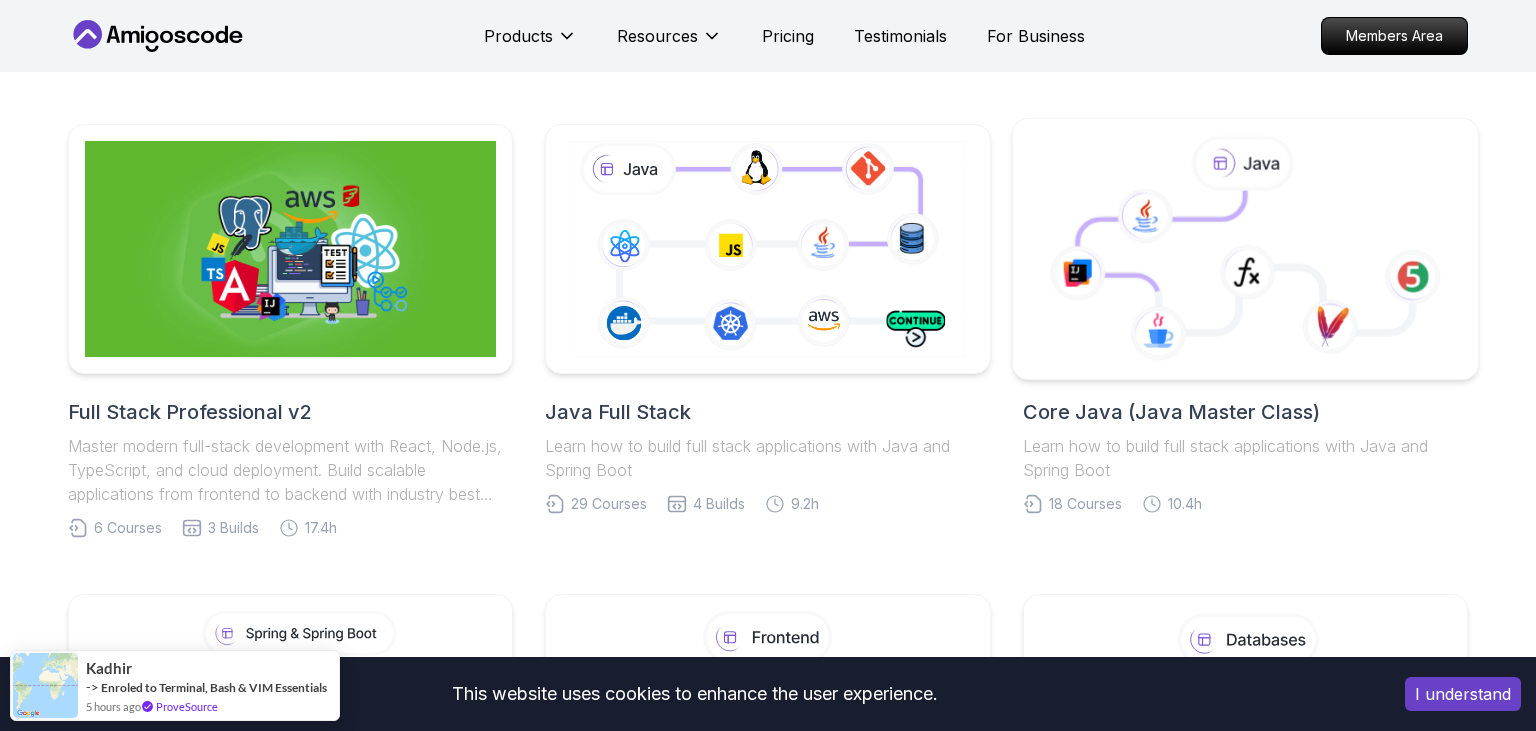 scroll, scrollTop: 422, scrollLeft: 0, axis: vertical 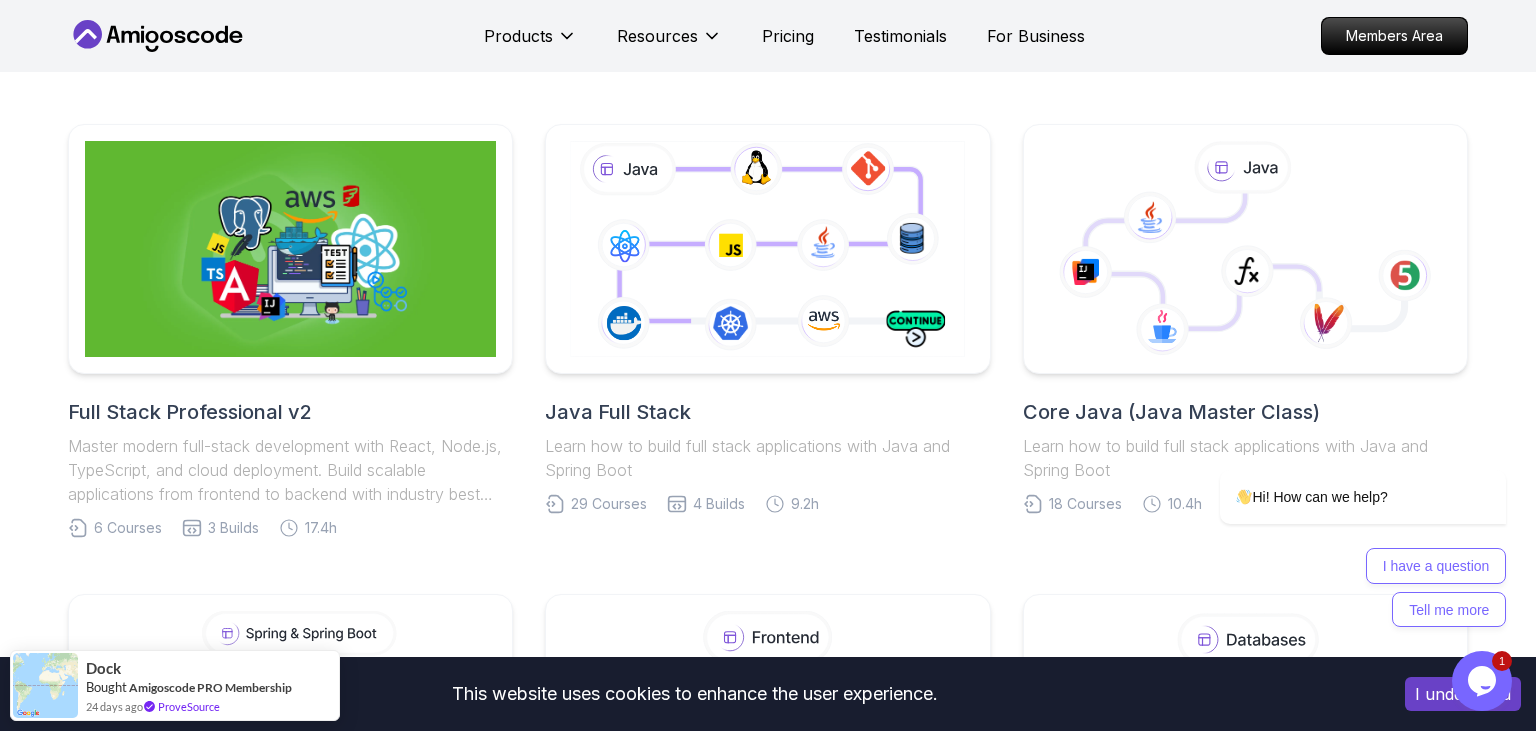 click on "This website uses cookies to enhance the user experience. I understand Products Resources Pricing Testimonials For Business Members Area Products Resources Pricing Testimonials For Business Members Area Roadmaps Start with our   Step-by-Step Roadmaps! Master in-demand tech skills with our proven learning roadmaps. From beginner to expert, follow structured paths that thousands of developers use to land high-paying jobs and accelerate their careers in software development. Full Stack Professional v2 Master modern full-stack development with React, Node.js, TypeScript, and cloud deployment. Build scalable applications from frontend to backend with industry best practices. 6   Courses 3   Builds 17.4h Java Full Stack Learn how to build full stack applications with Java and Spring Boot 29   Courses 4   Builds 9.2h Core Java (Java Master Class) Learn how to build full stack applications with Java and Spring Boot 18   Courses 10.4h Spring and Spring Boot 10   Courses 21.4h Frontend Developer 10   Courses 8.7h 5   4" at bounding box center [768, 1063] 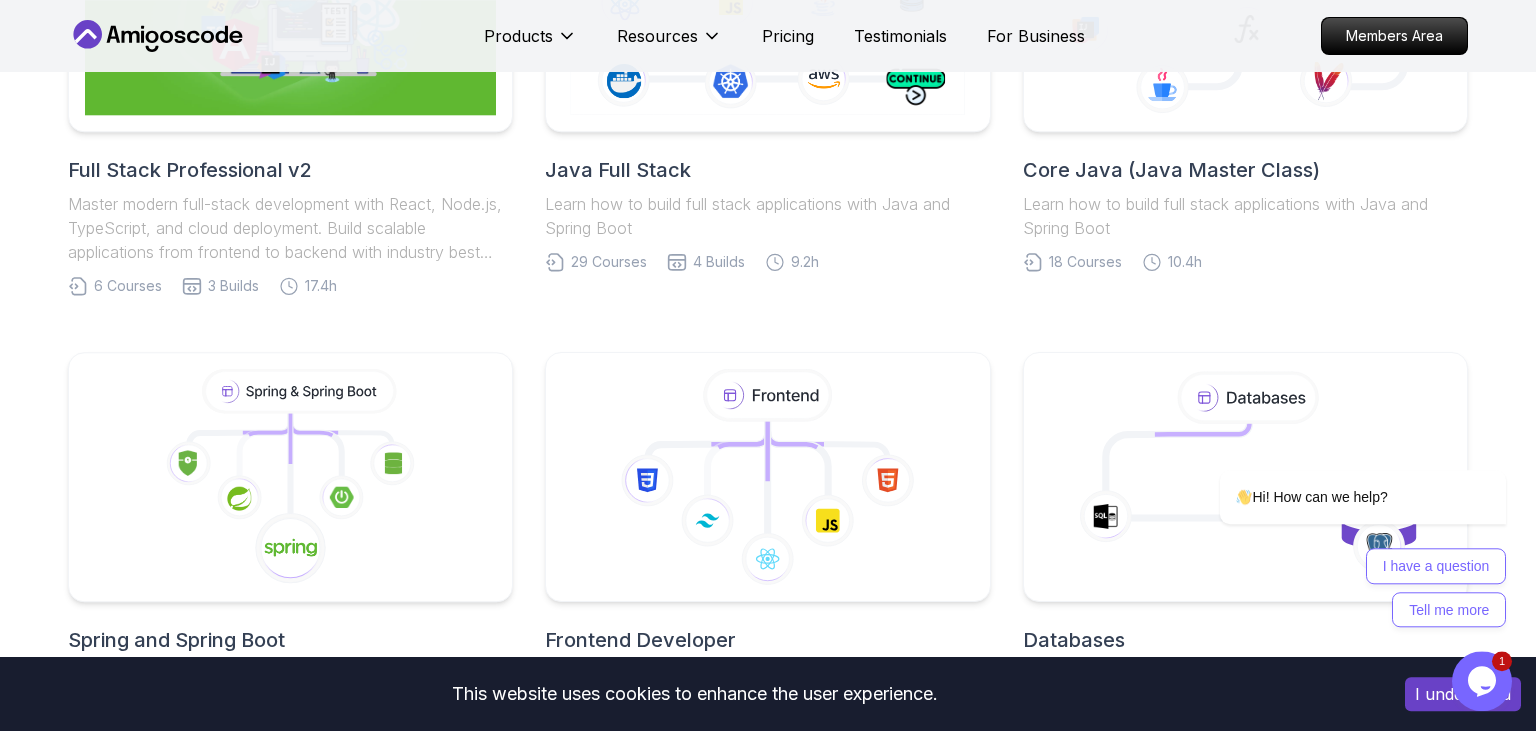 scroll, scrollTop: 739, scrollLeft: 0, axis: vertical 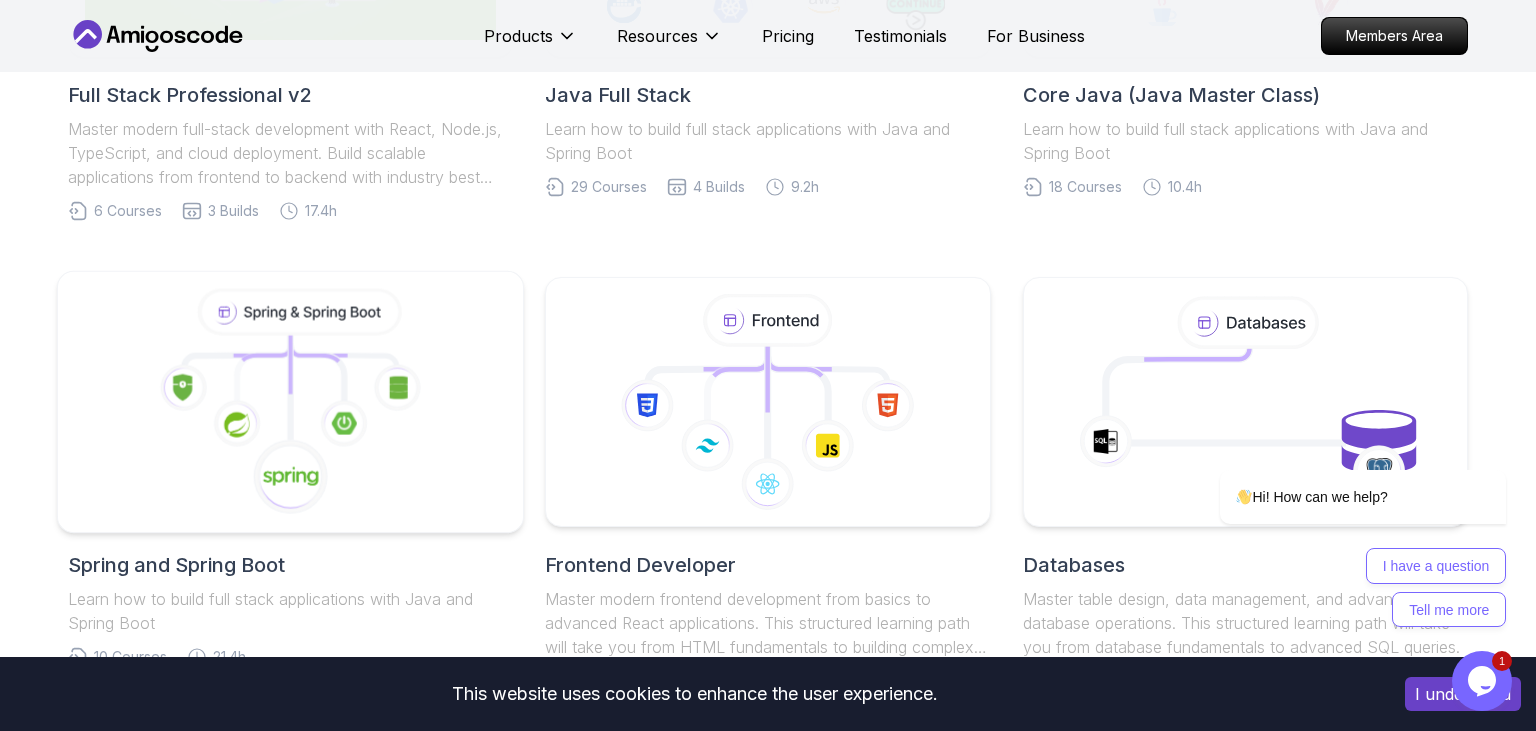 click 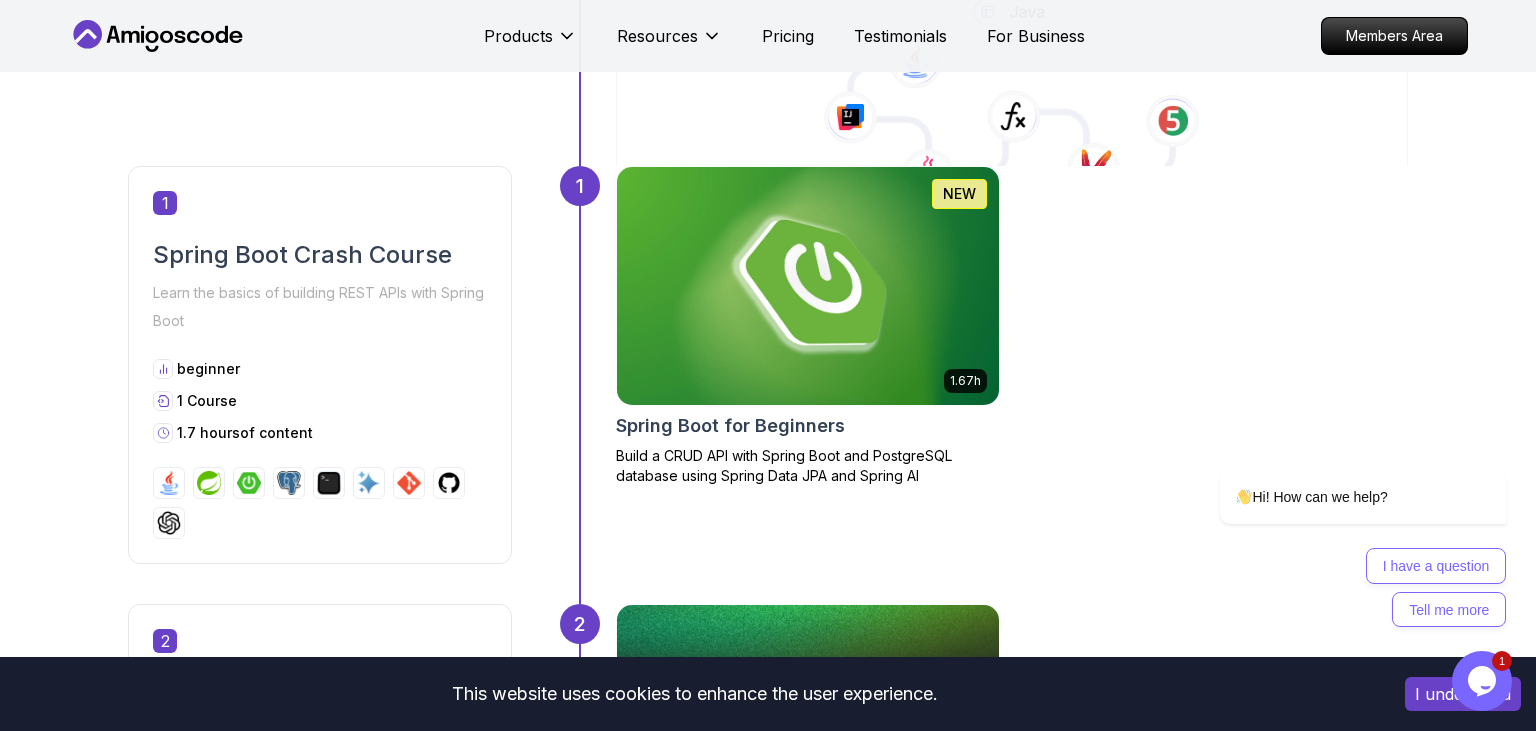 scroll, scrollTop: 1161, scrollLeft: 0, axis: vertical 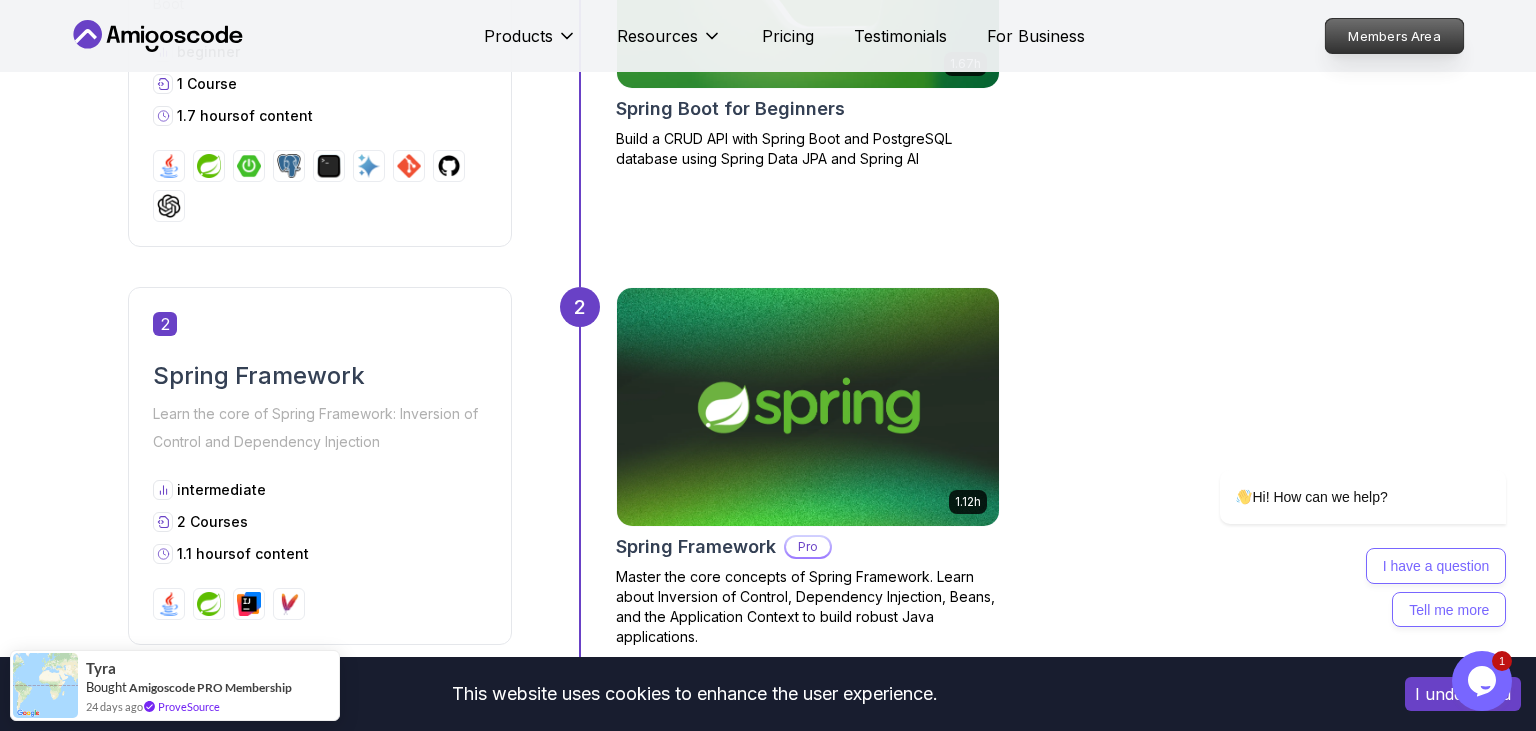 click on "Members Area" at bounding box center [1395, 36] 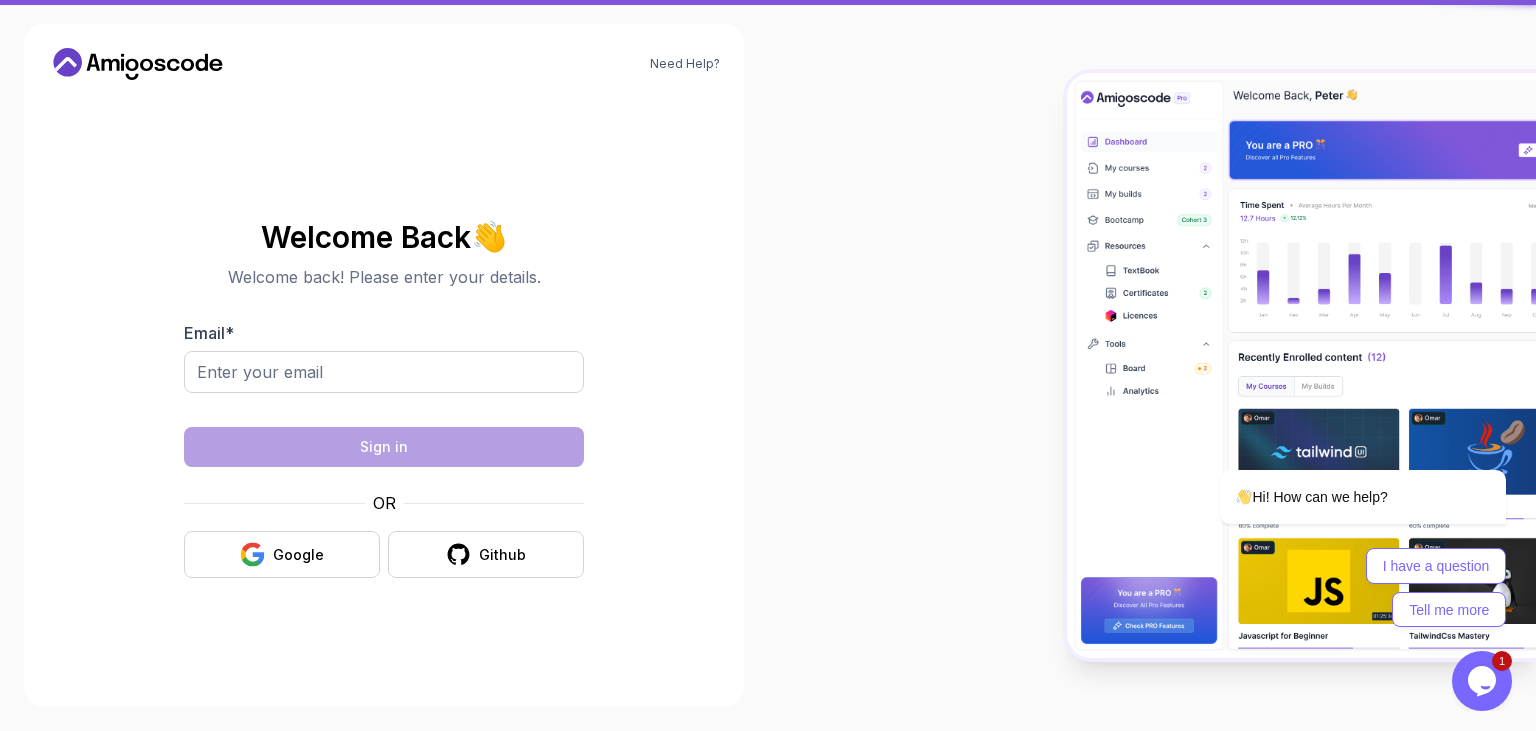 scroll, scrollTop: 0, scrollLeft: 0, axis: both 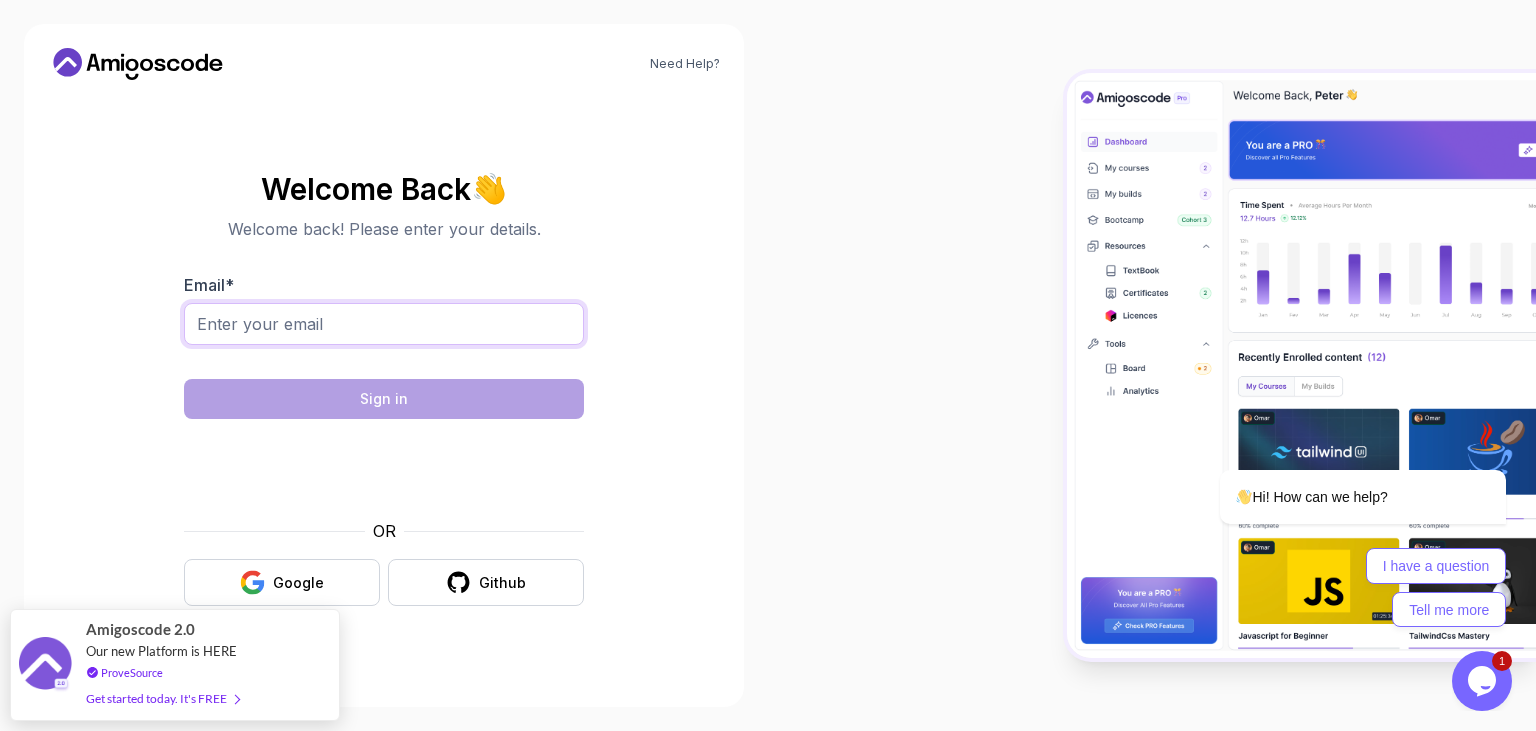 click on "Email *" at bounding box center (384, 324) 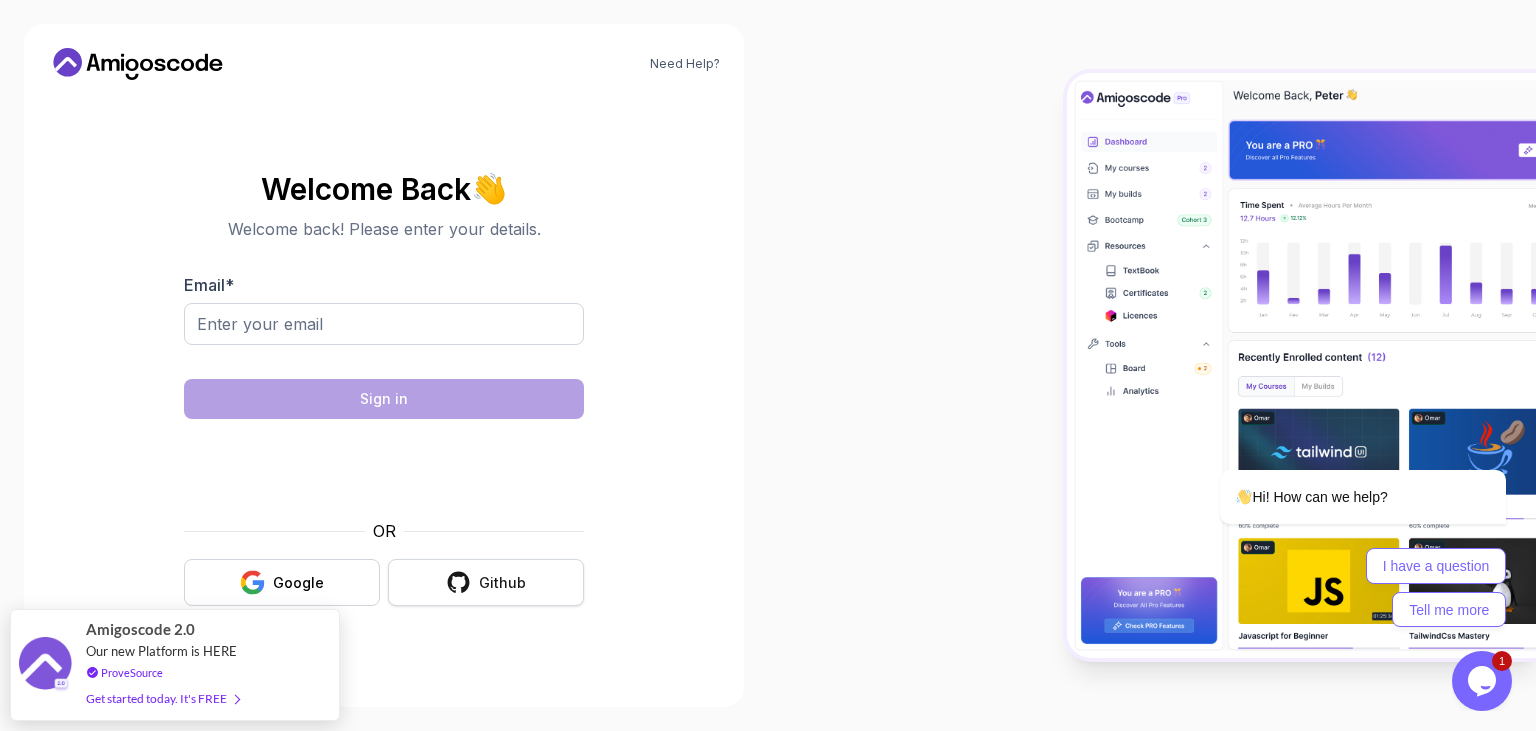 click on "Github" at bounding box center [486, 582] 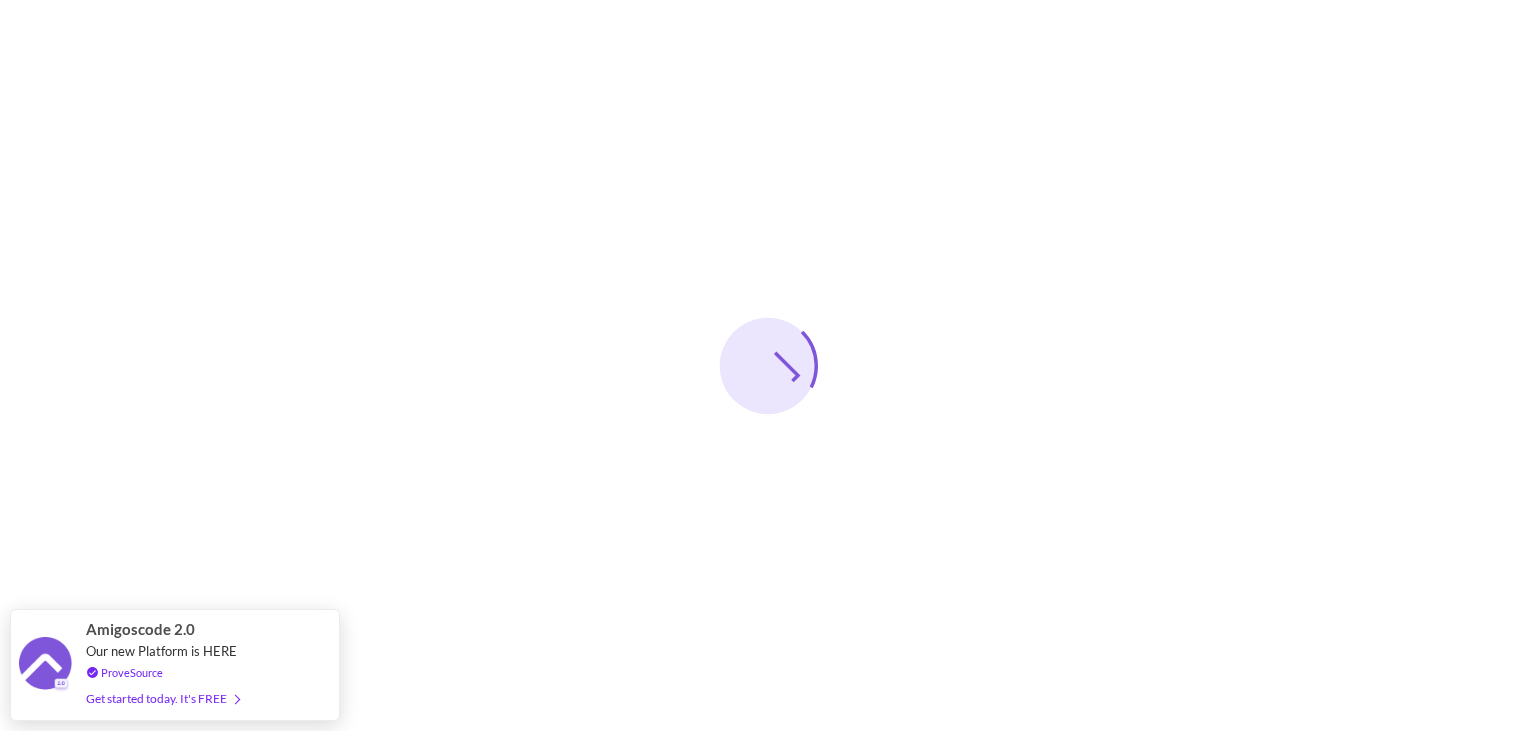 scroll, scrollTop: 0, scrollLeft: 0, axis: both 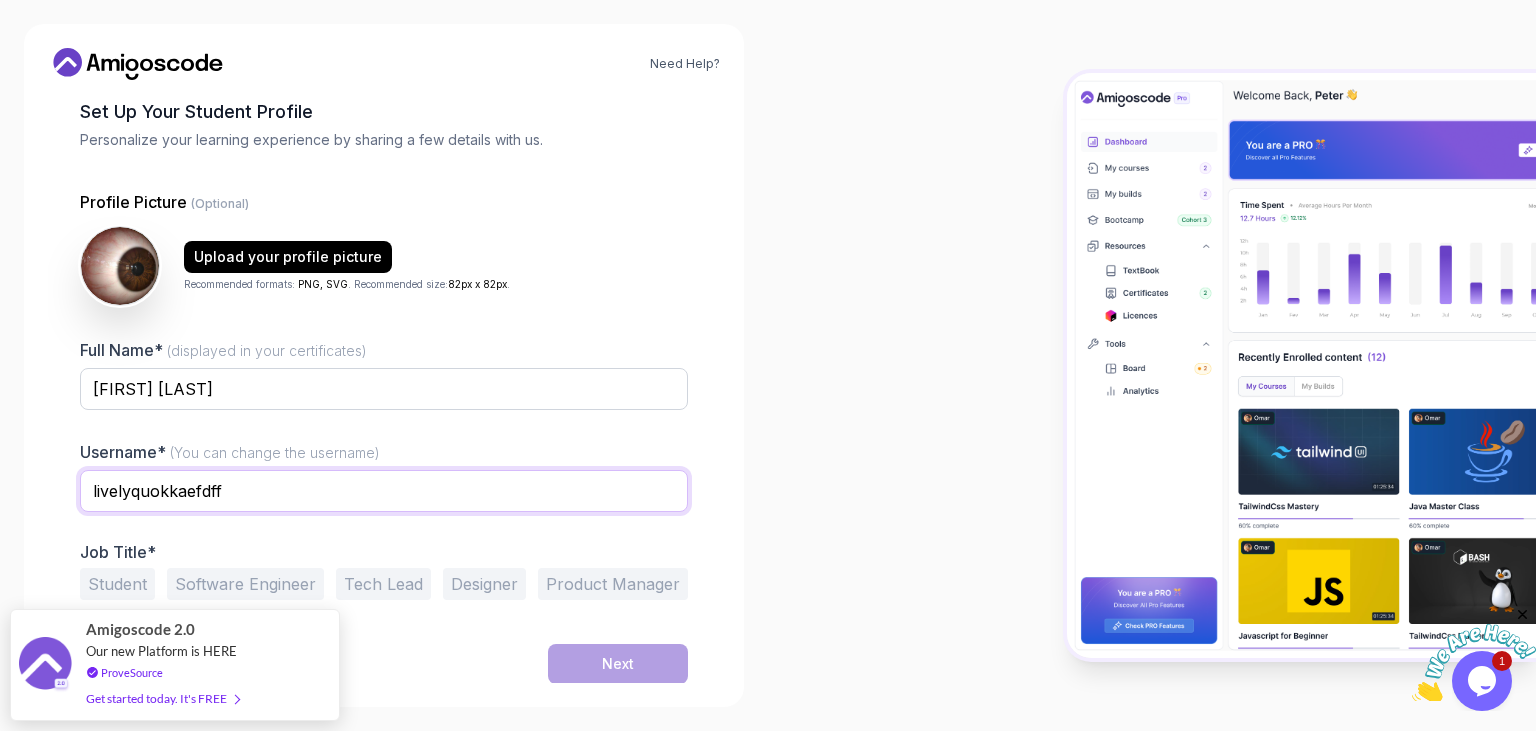 drag, startPoint x: 253, startPoint y: 489, endPoint x: 49, endPoint y: 492, distance: 204.02206 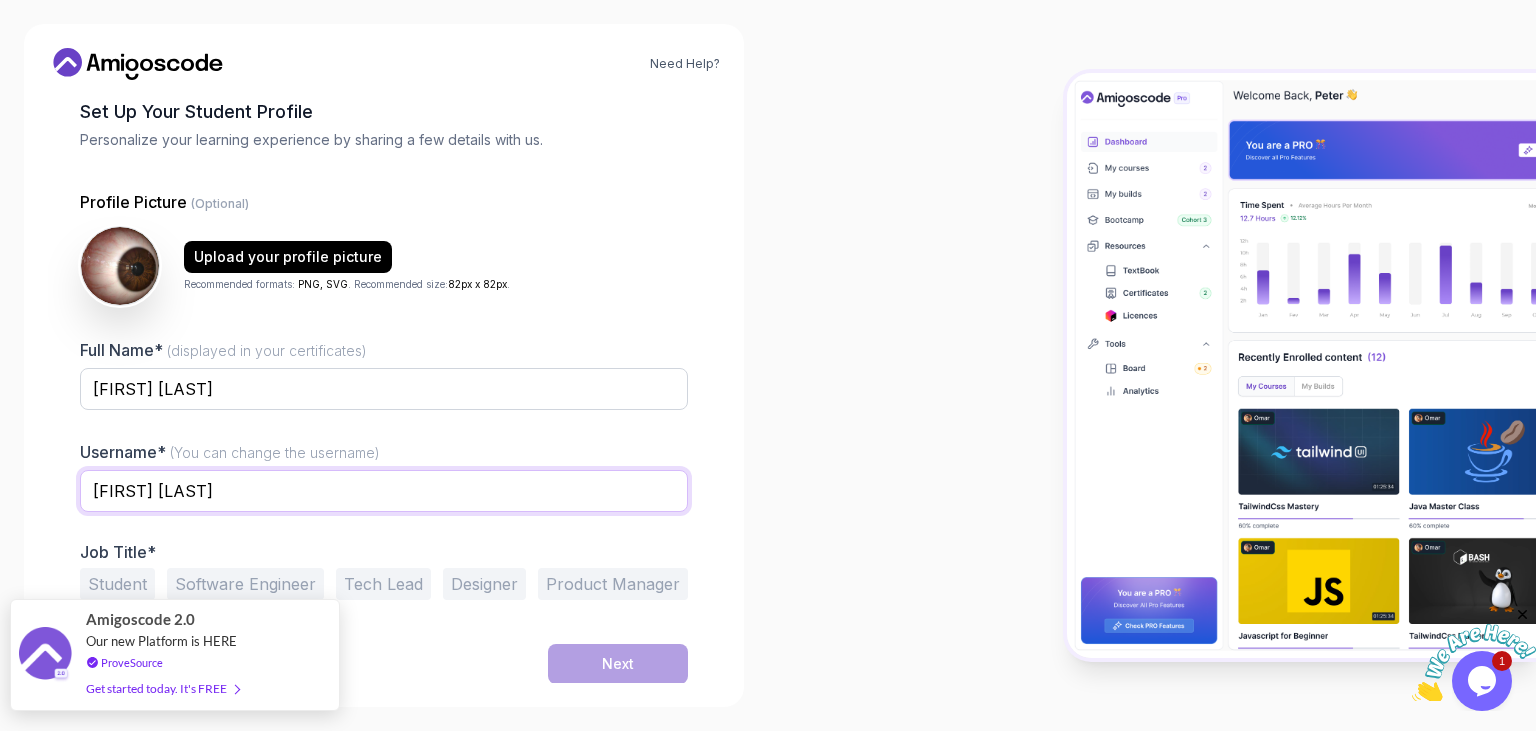 type on "MateusVirginio" 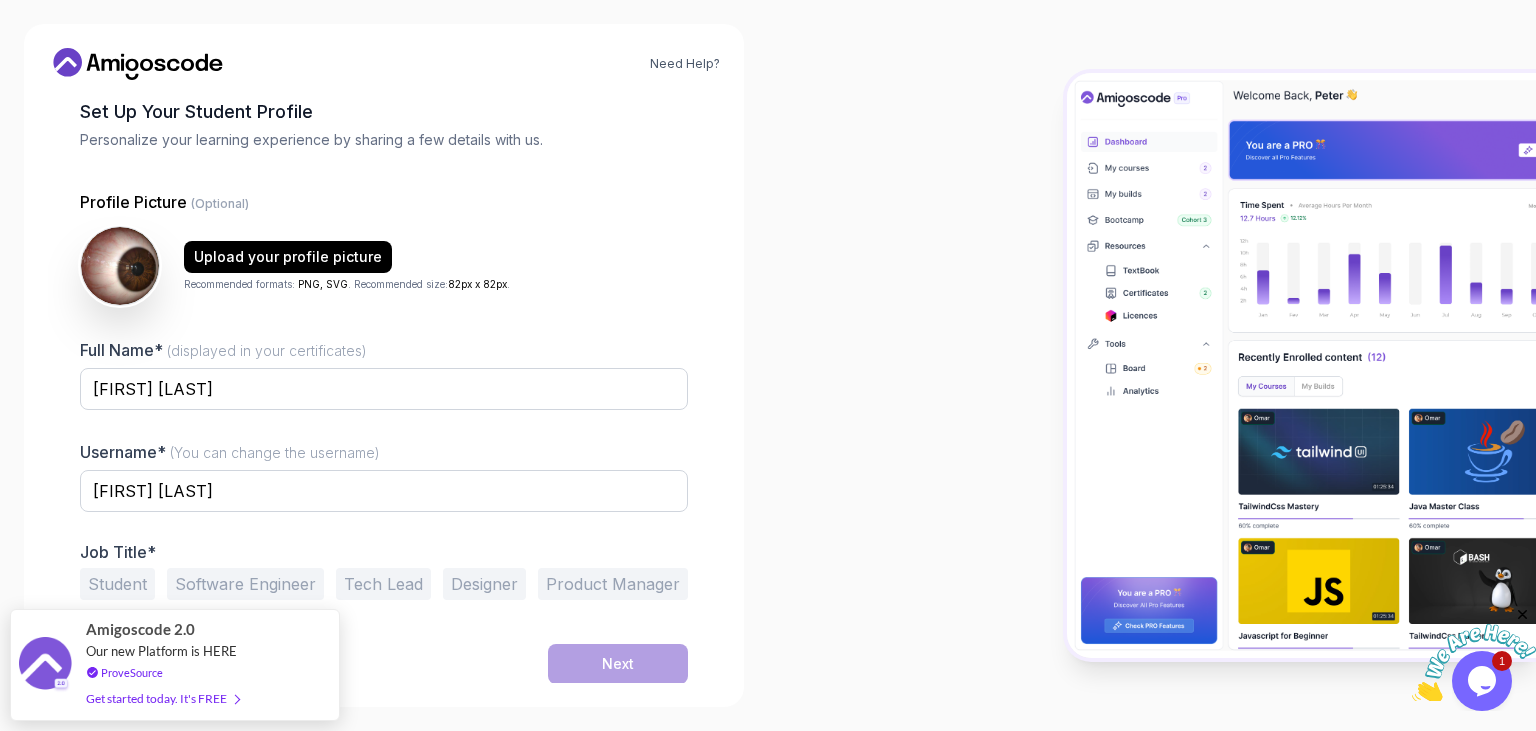 click at bounding box center [1152, 365] 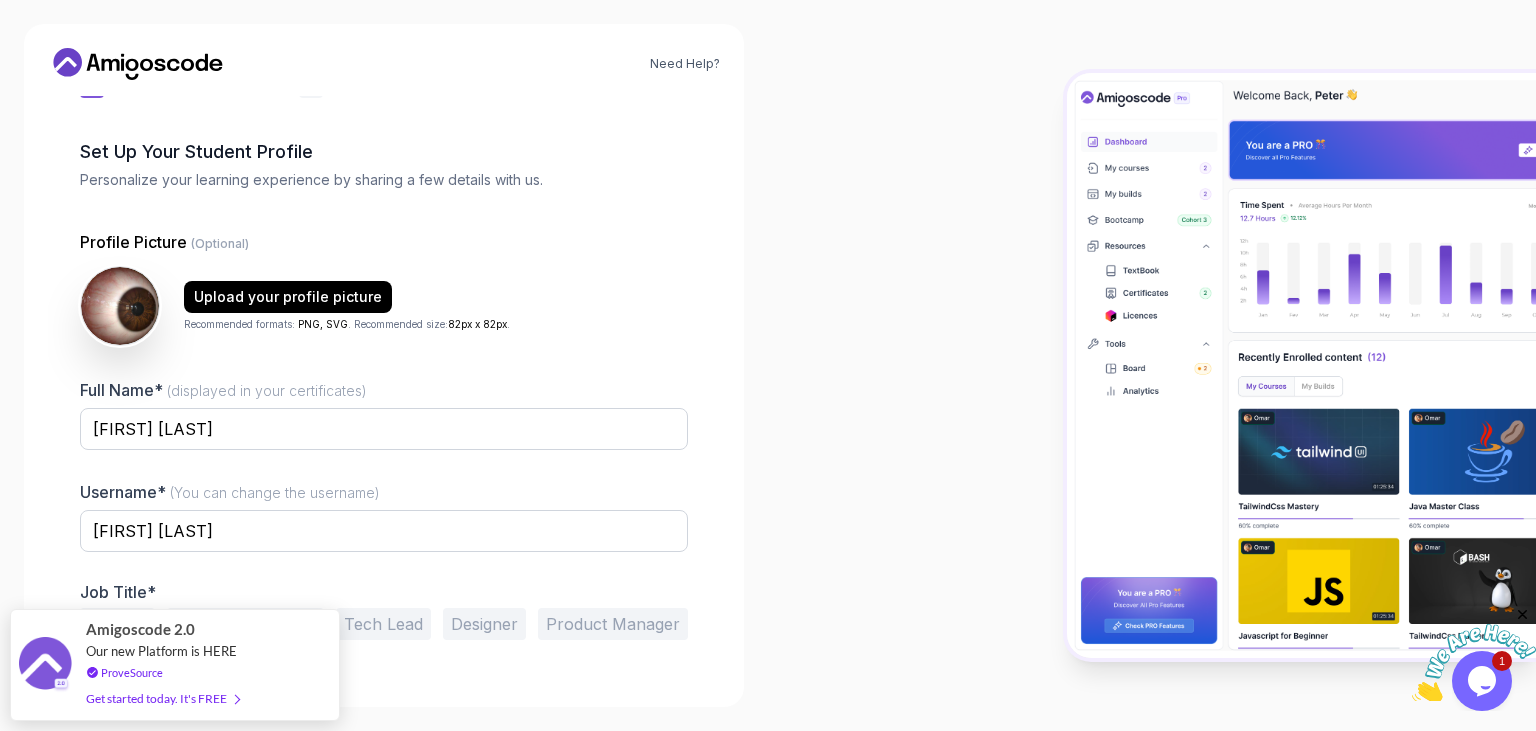 scroll, scrollTop: 102, scrollLeft: 0, axis: vertical 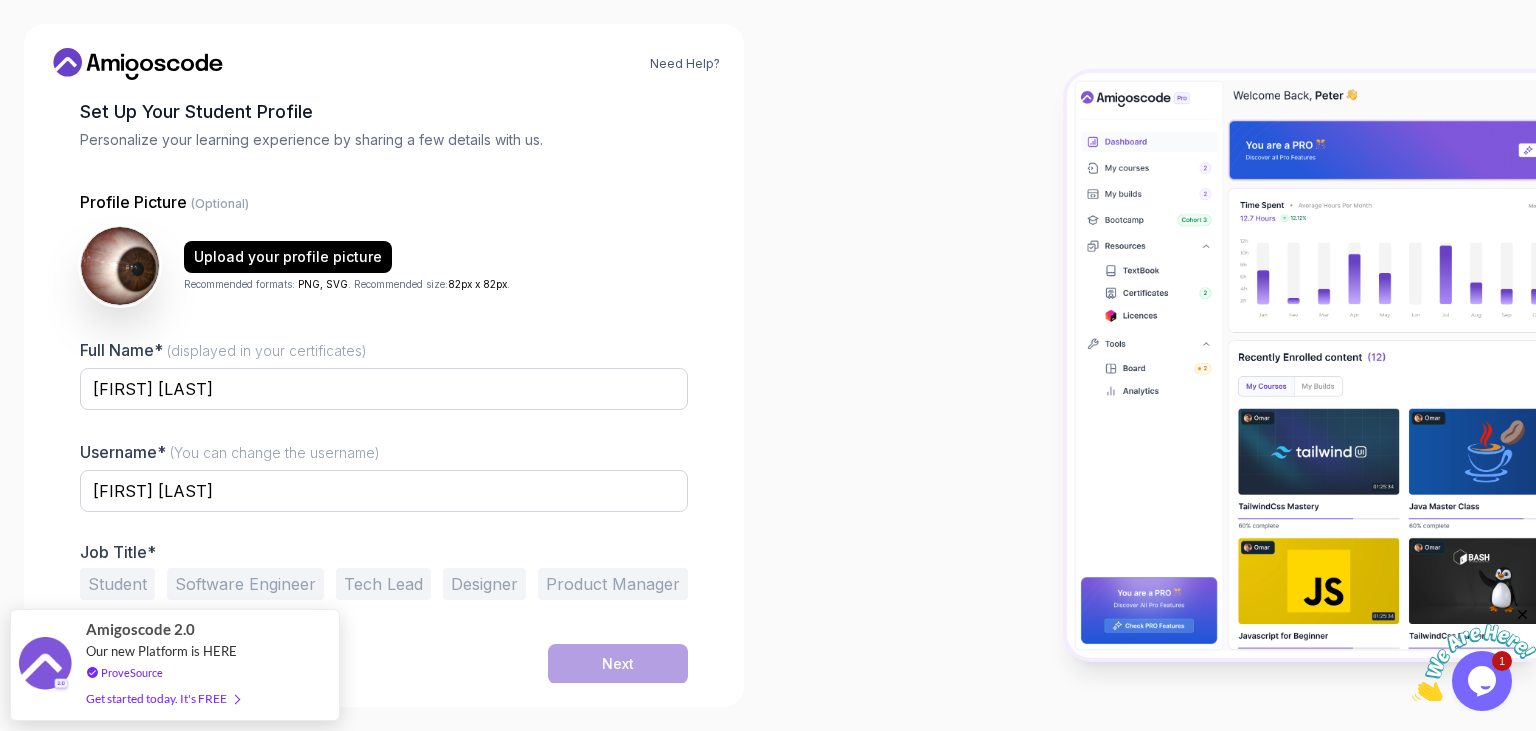 click on "Software Engineer" at bounding box center (245, 584) 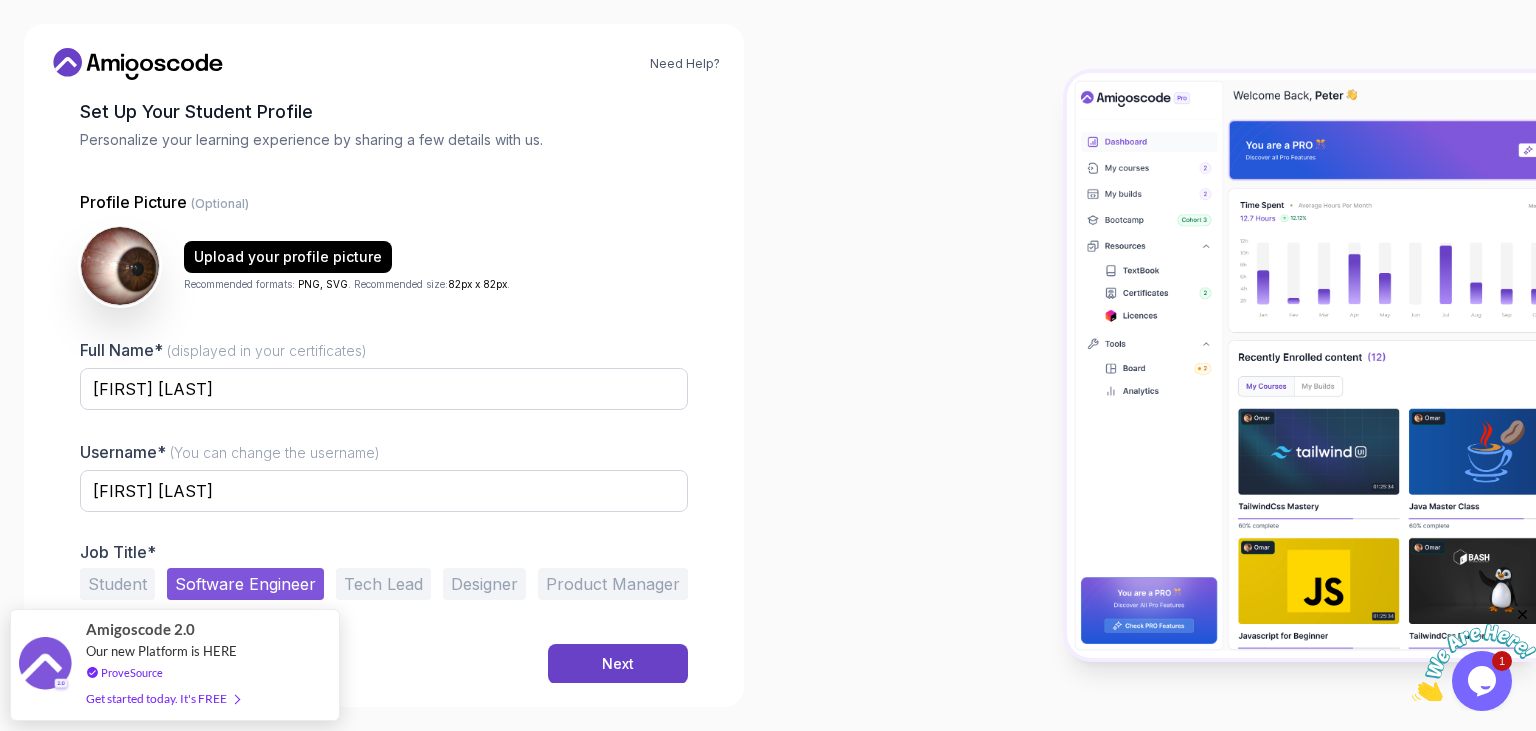 click on "Student" at bounding box center [117, 584] 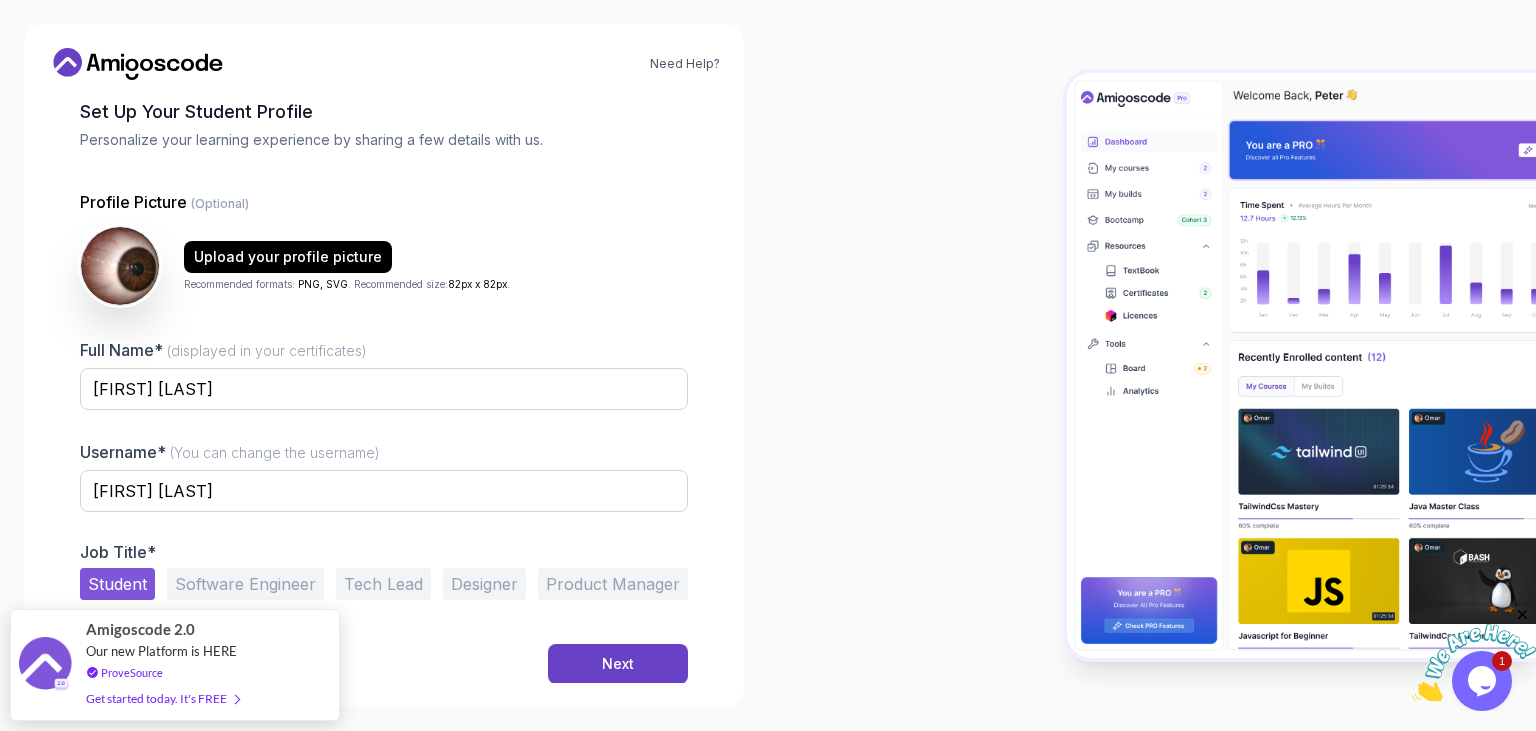 click on "Software Engineer" at bounding box center [245, 584] 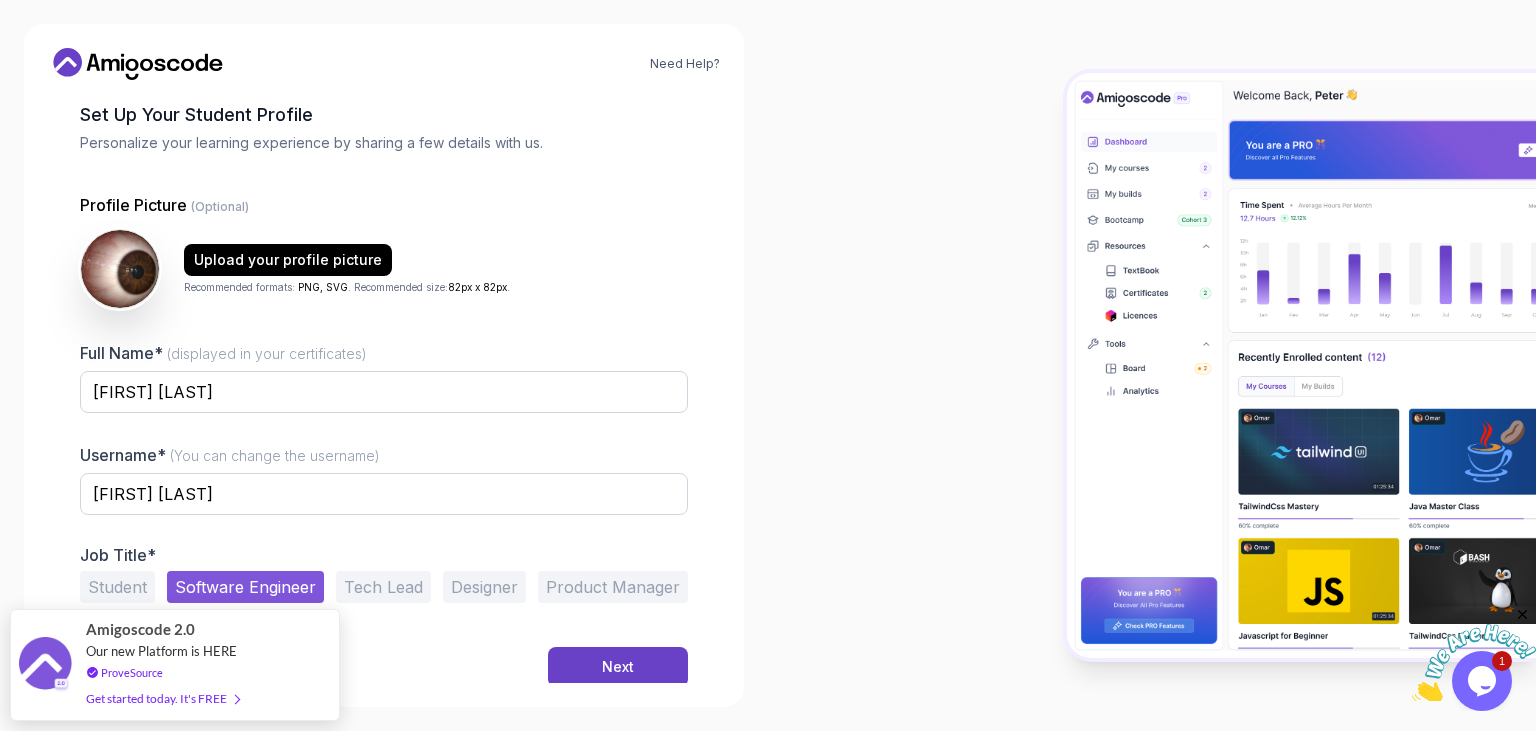 scroll, scrollTop: 102, scrollLeft: 0, axis: vertical 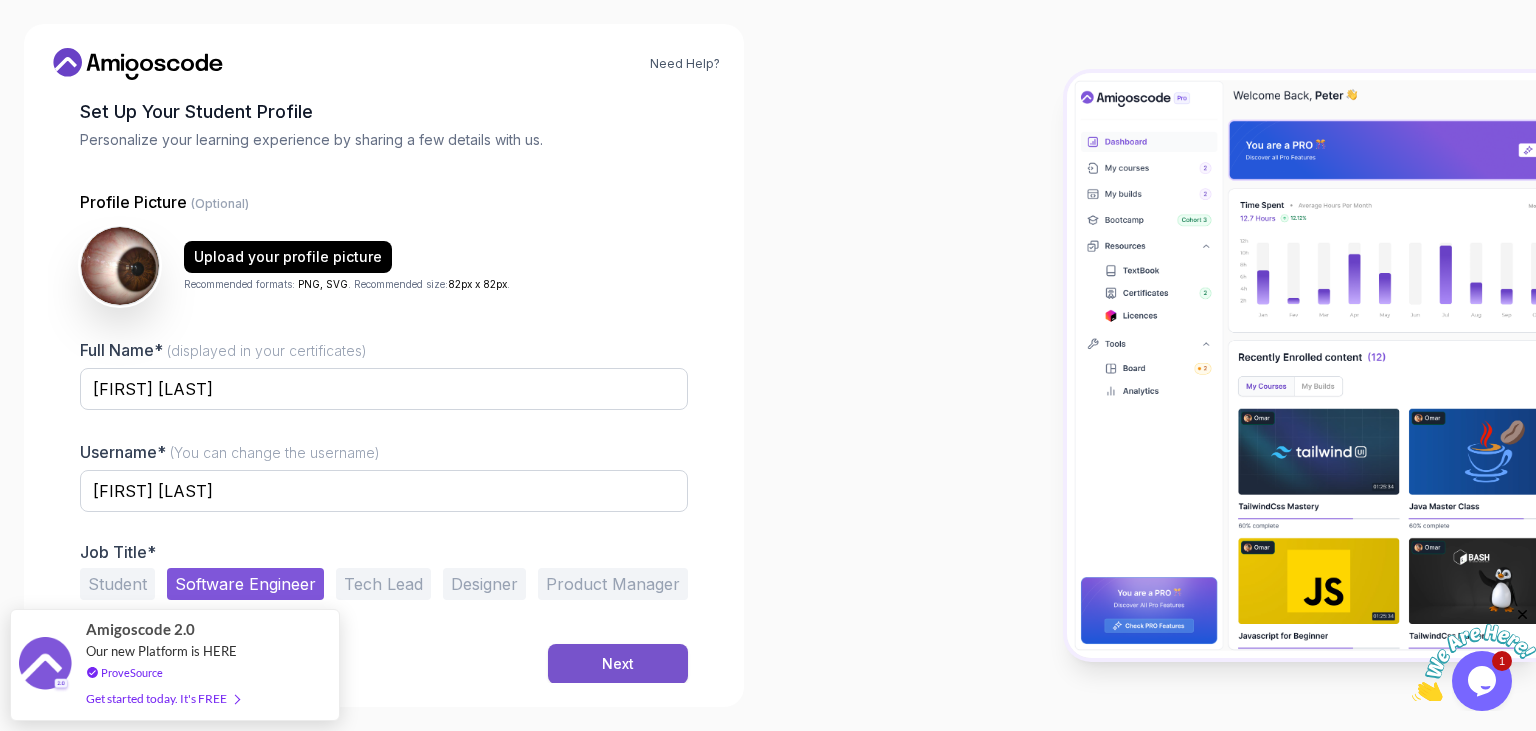 click on "Next" at bounding box center (618, 664) 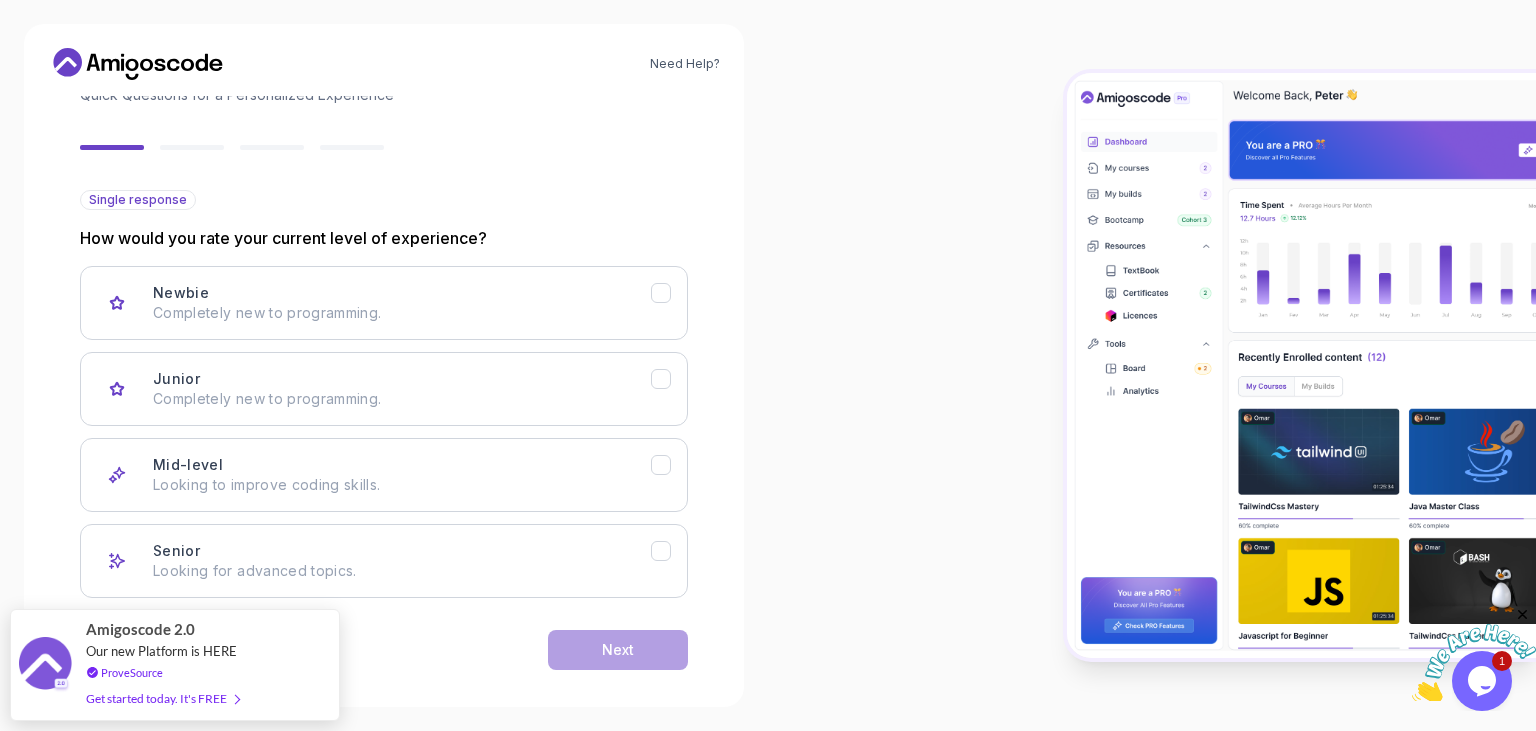 scroll, scrollTop: 164, scrollLeft: 0, axis: vertical 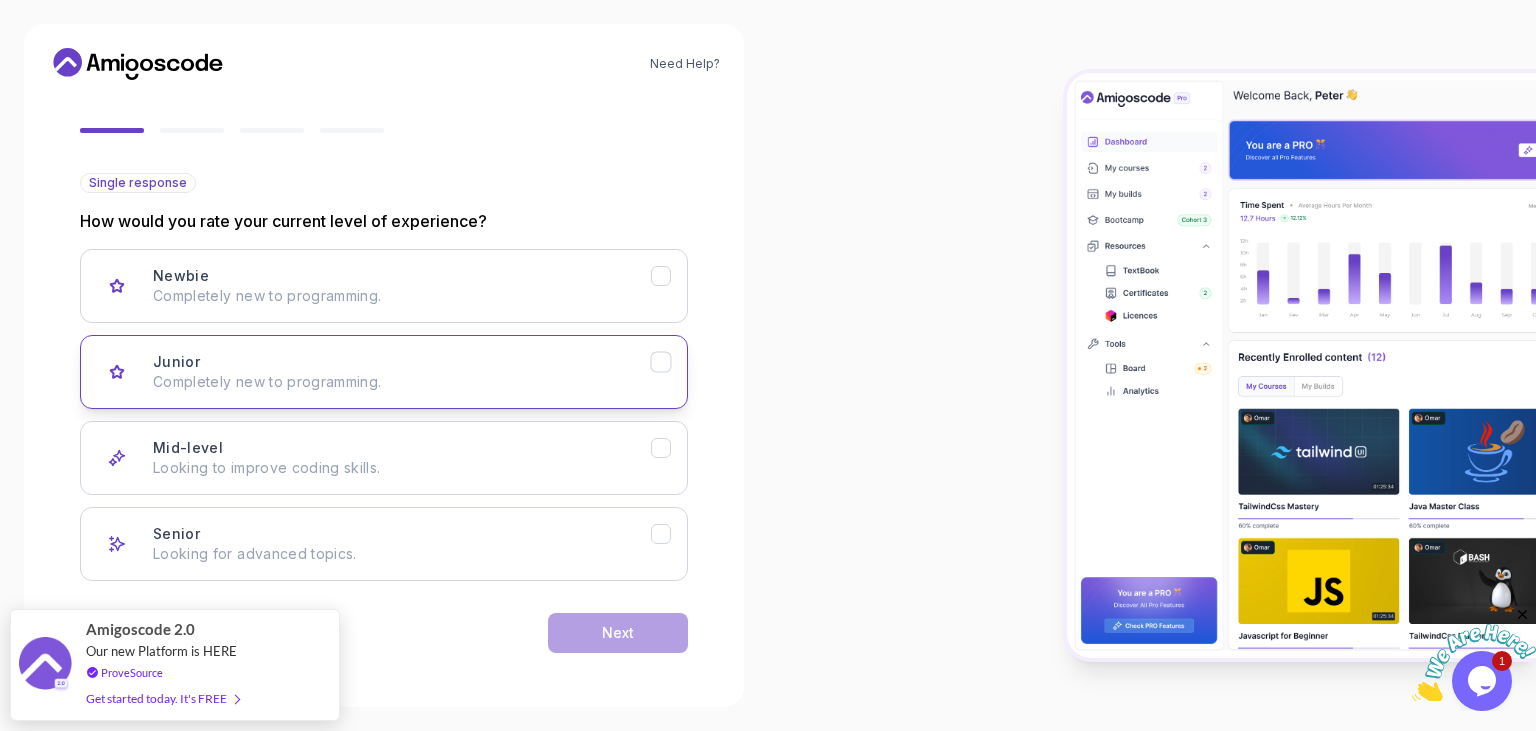 click on "Junior Completely new to programming." at bounding box center (402, 372) 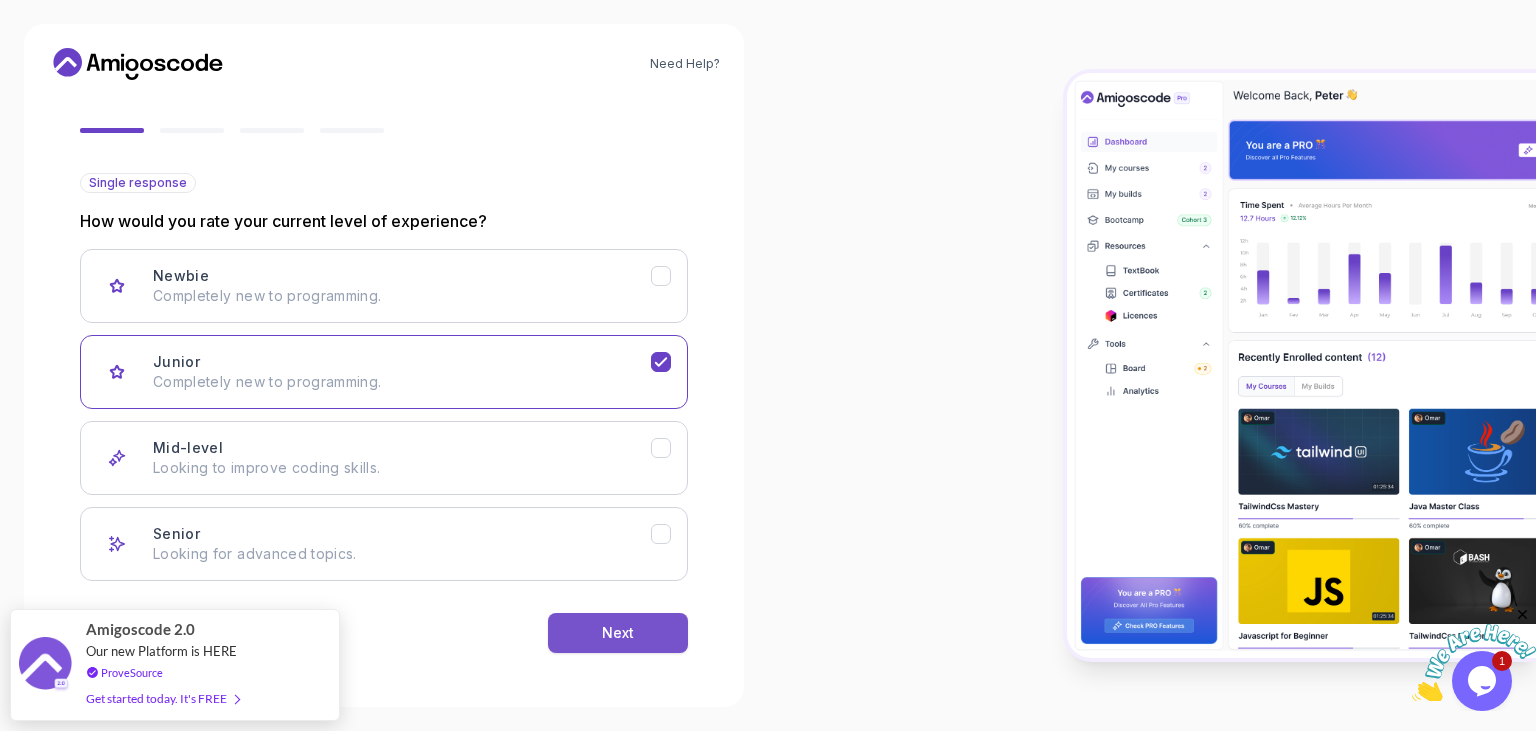 drag, startPoint x: 642, startPoint y: 633, endPoint x: 630, endPoint y: 630, distance: 12.369317 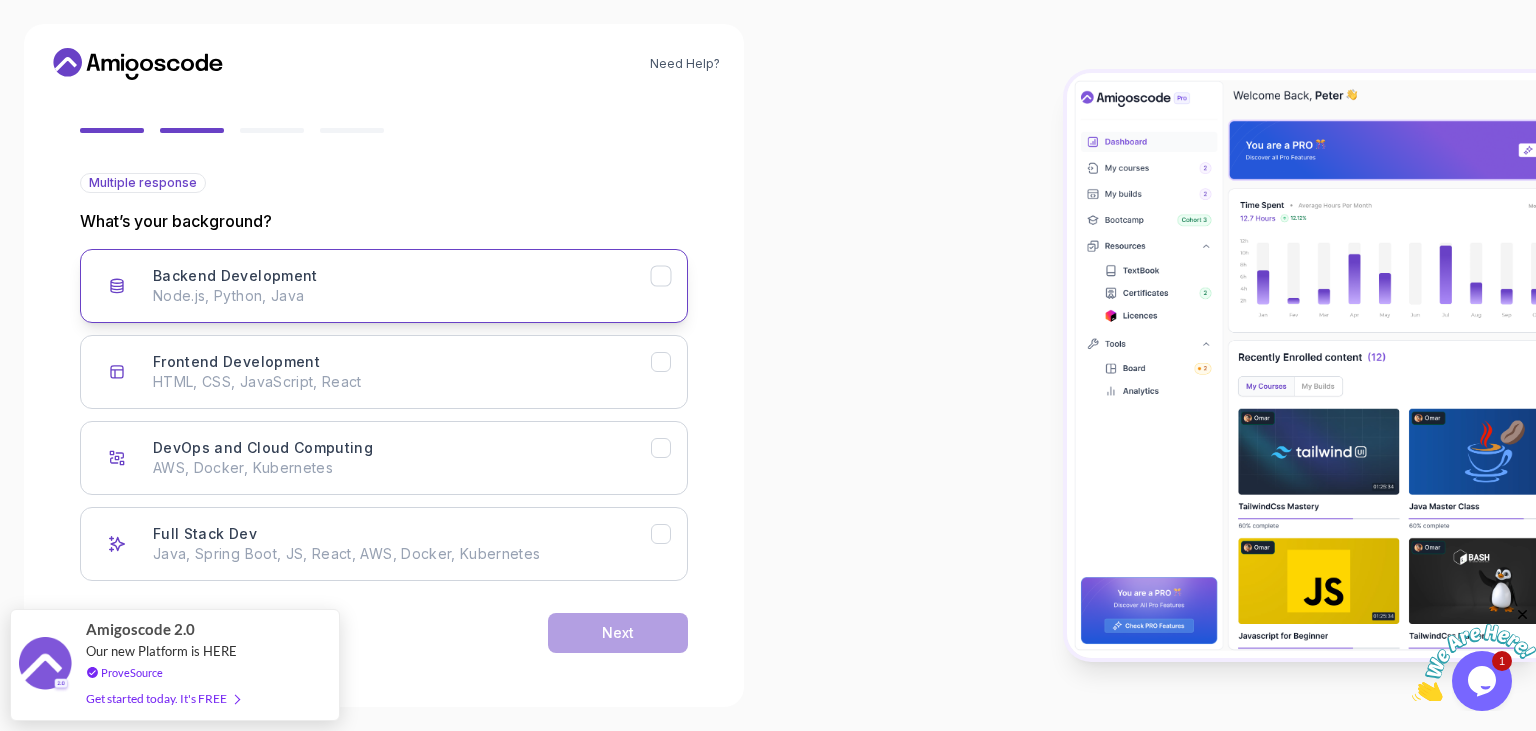 click on "Backend Development" at bounding box center [235, 276] 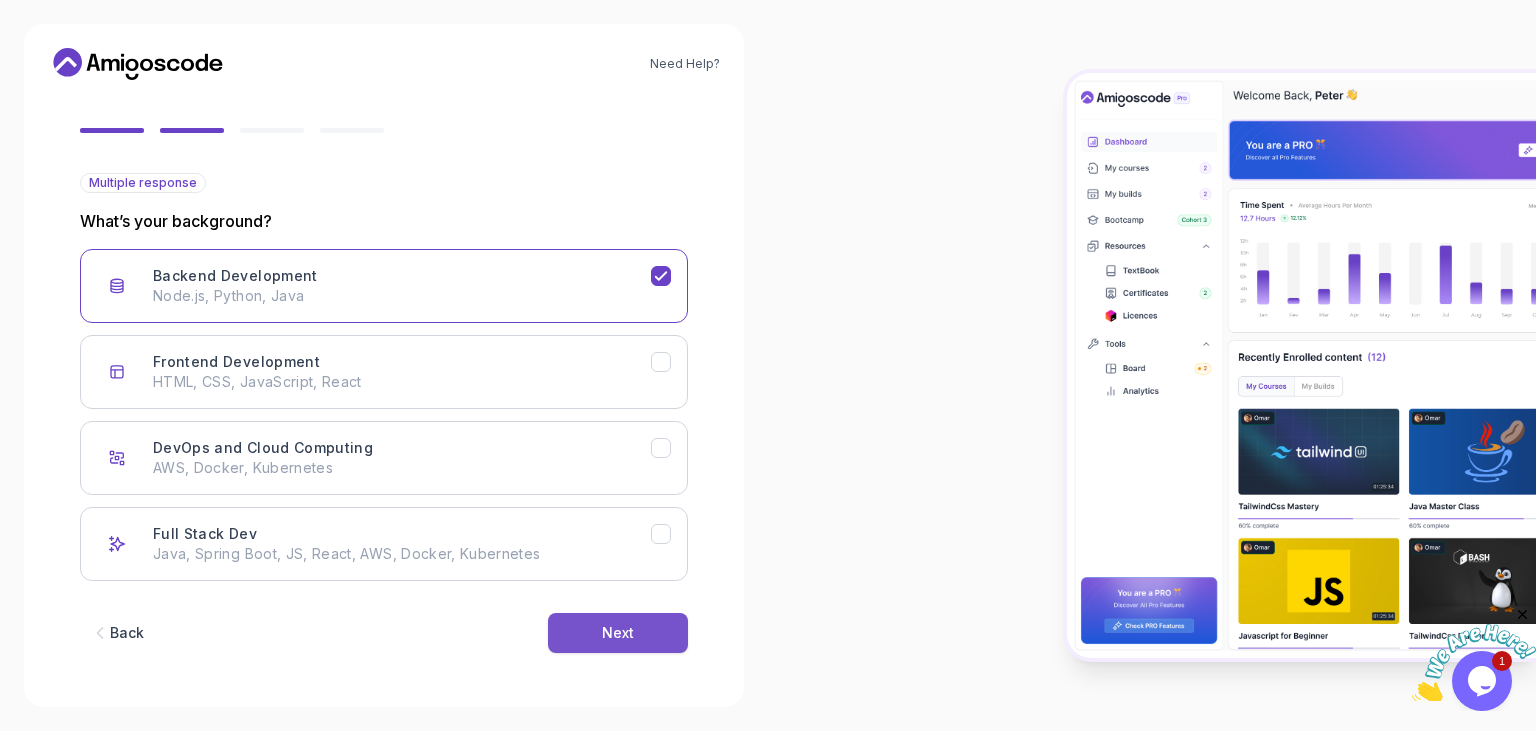 click on "Next" at bounding box center [618, 633] 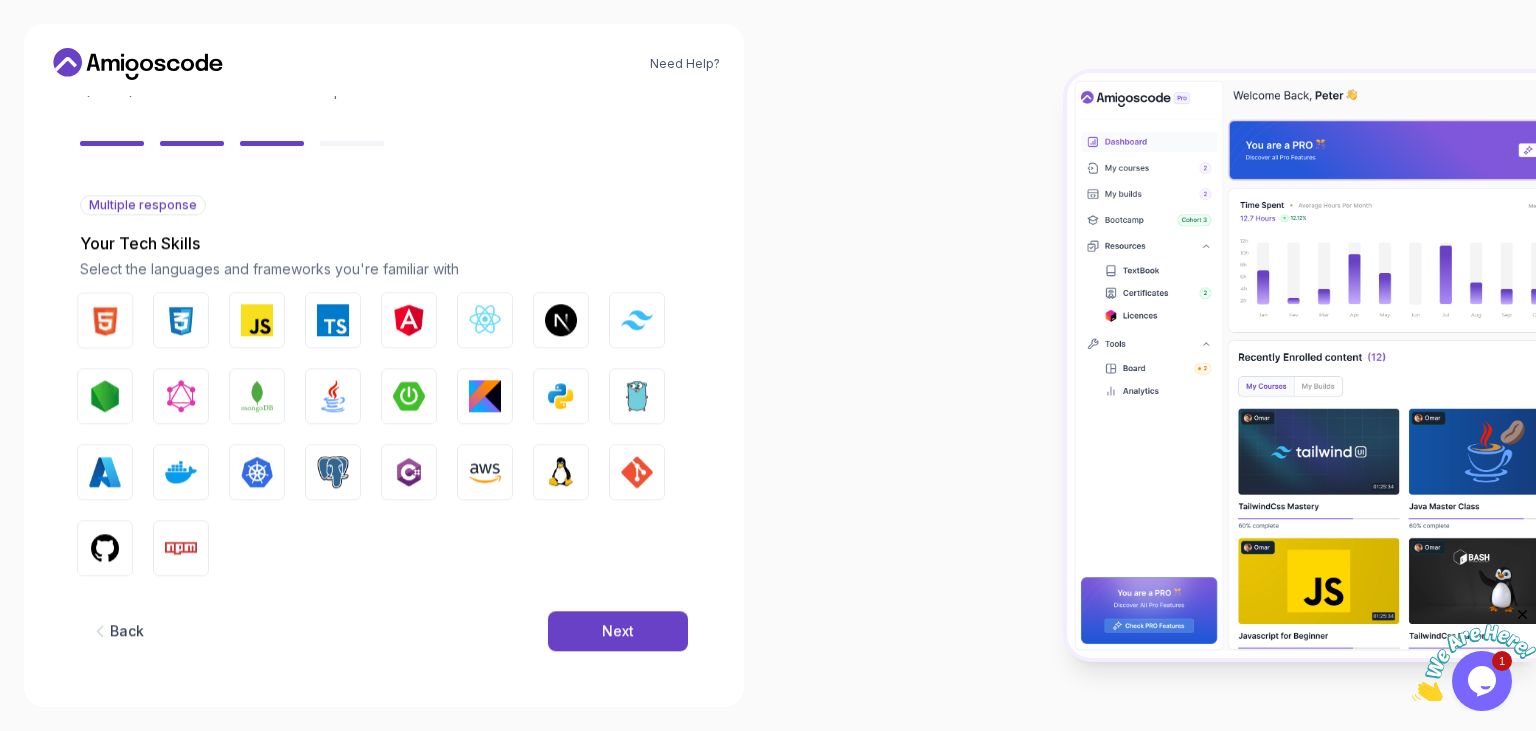 scroll, scrollTop: 141, scrollLeft: 0, axis: vertical 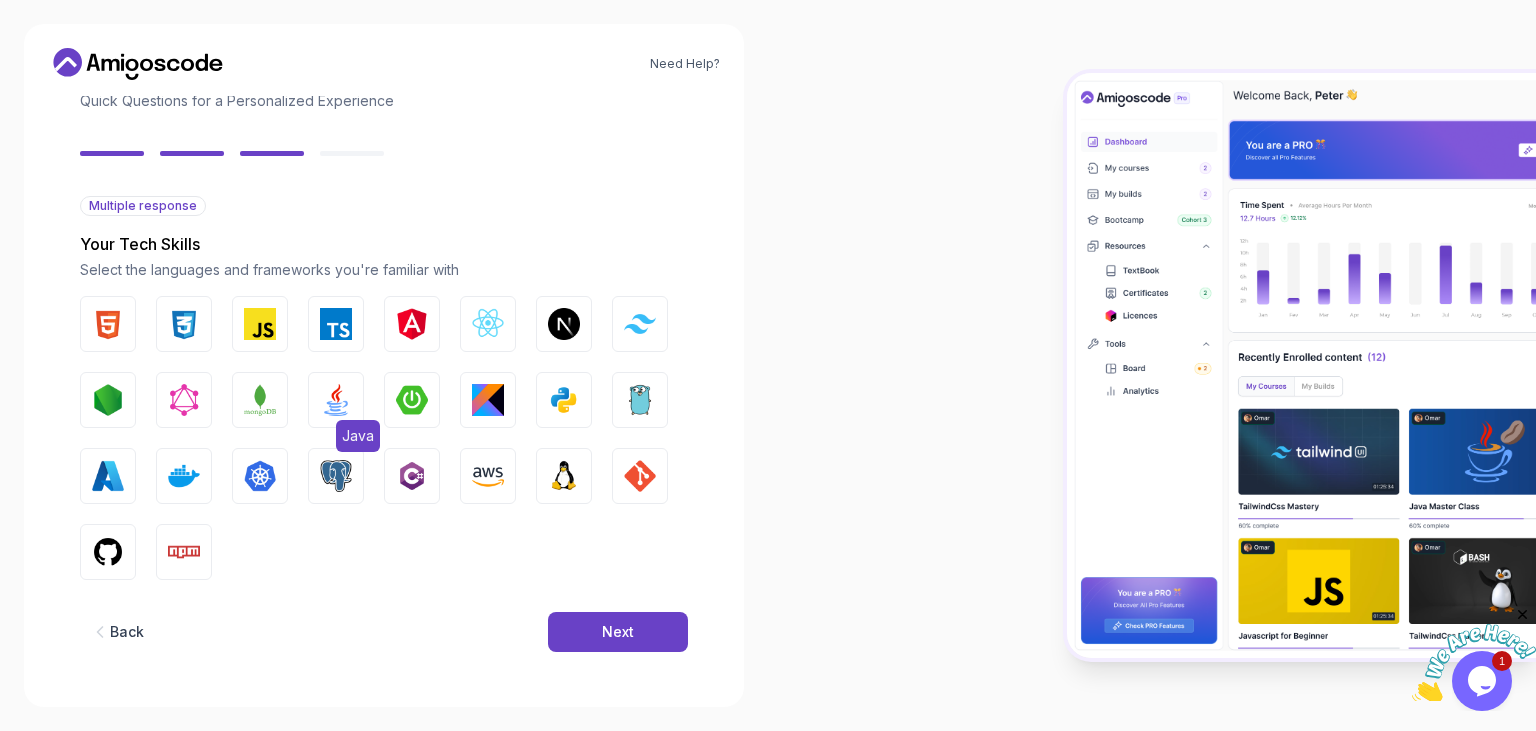 click on "Java" at bounding box center (336, 400) 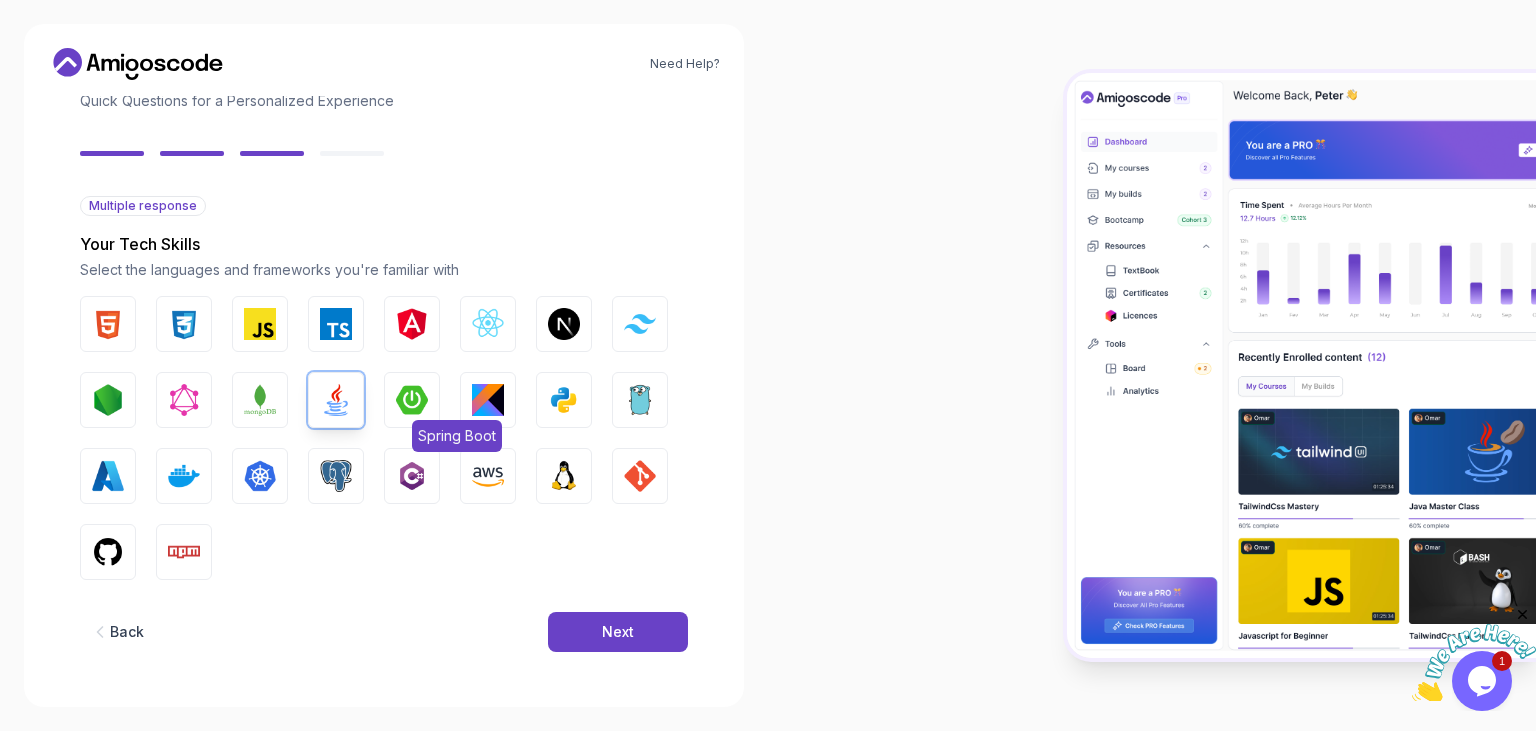 click at bounding box center [412, 400] 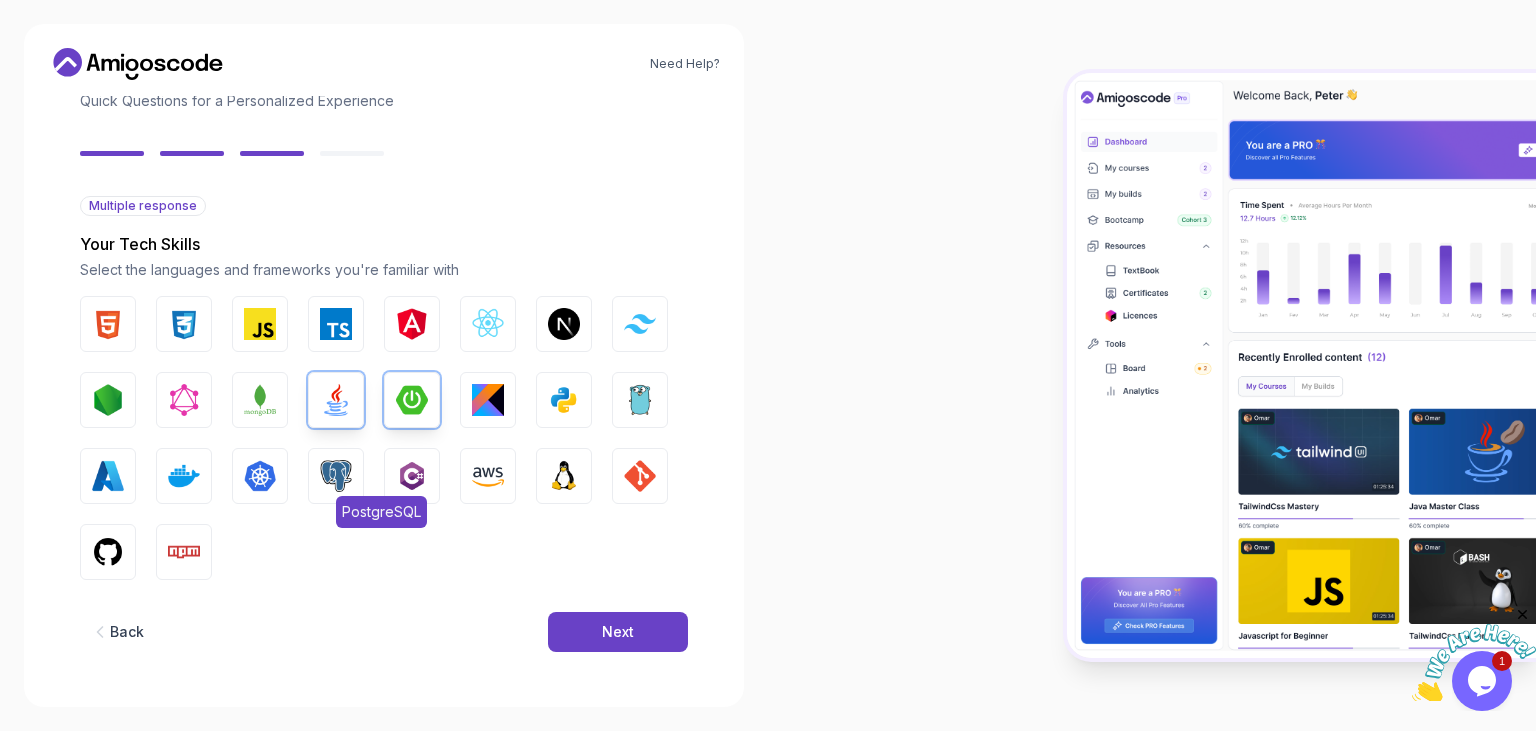 click on "PostgreSQL" at bounding box center [336, 476] 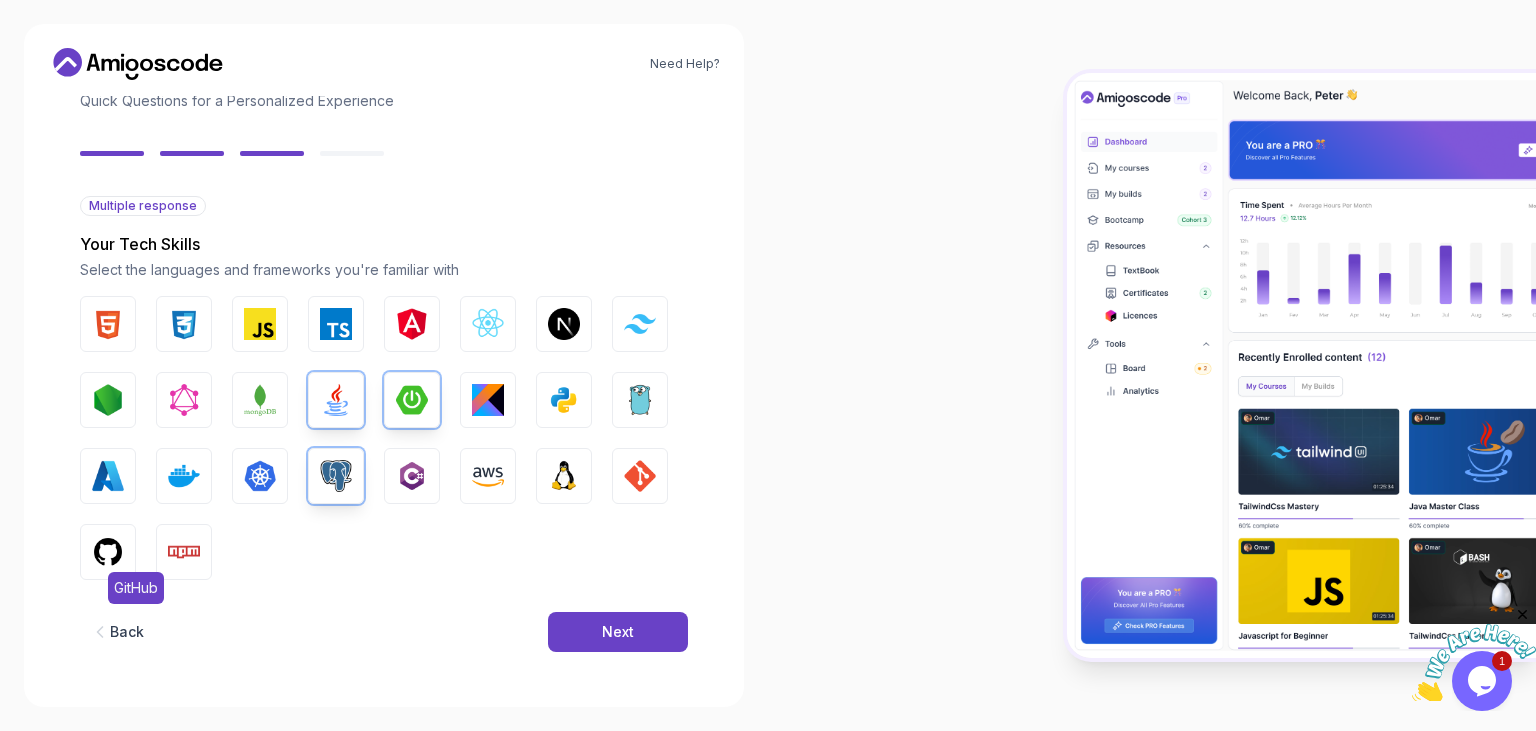 click at bounding box center (108, 552) 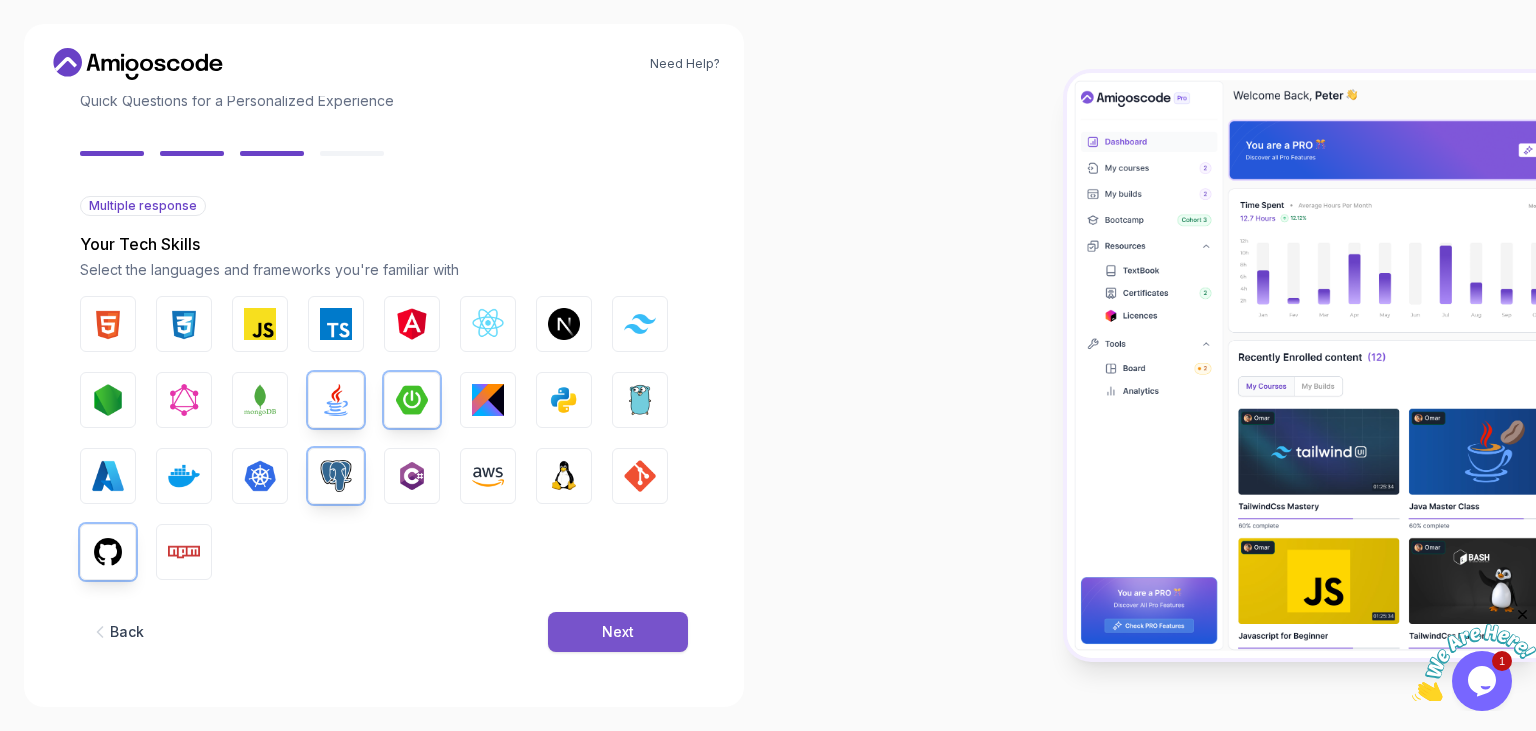 click on "Next" at bounding box center (618, 632) 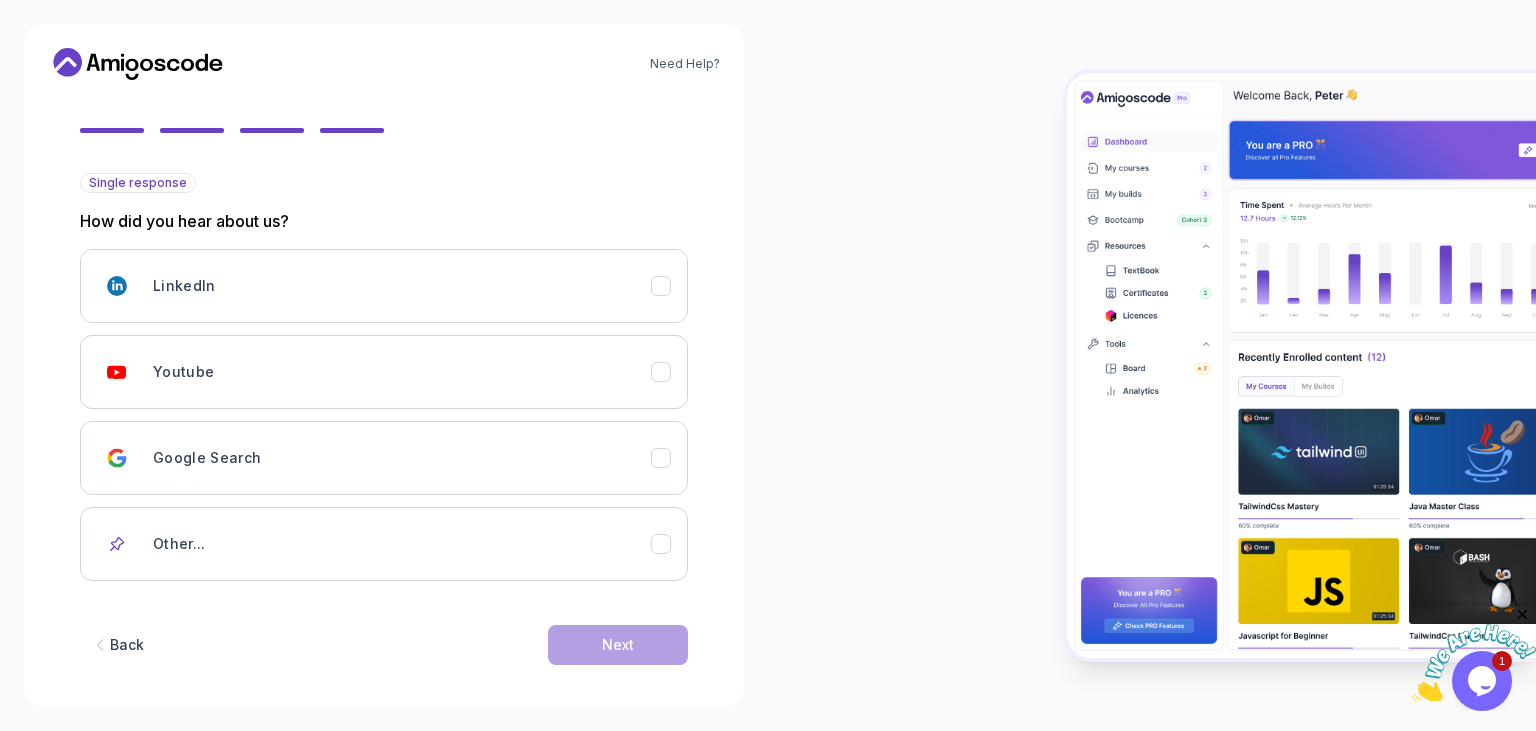 scroll, scrollTop: 176, scrollLeft: 0, axis: vertical 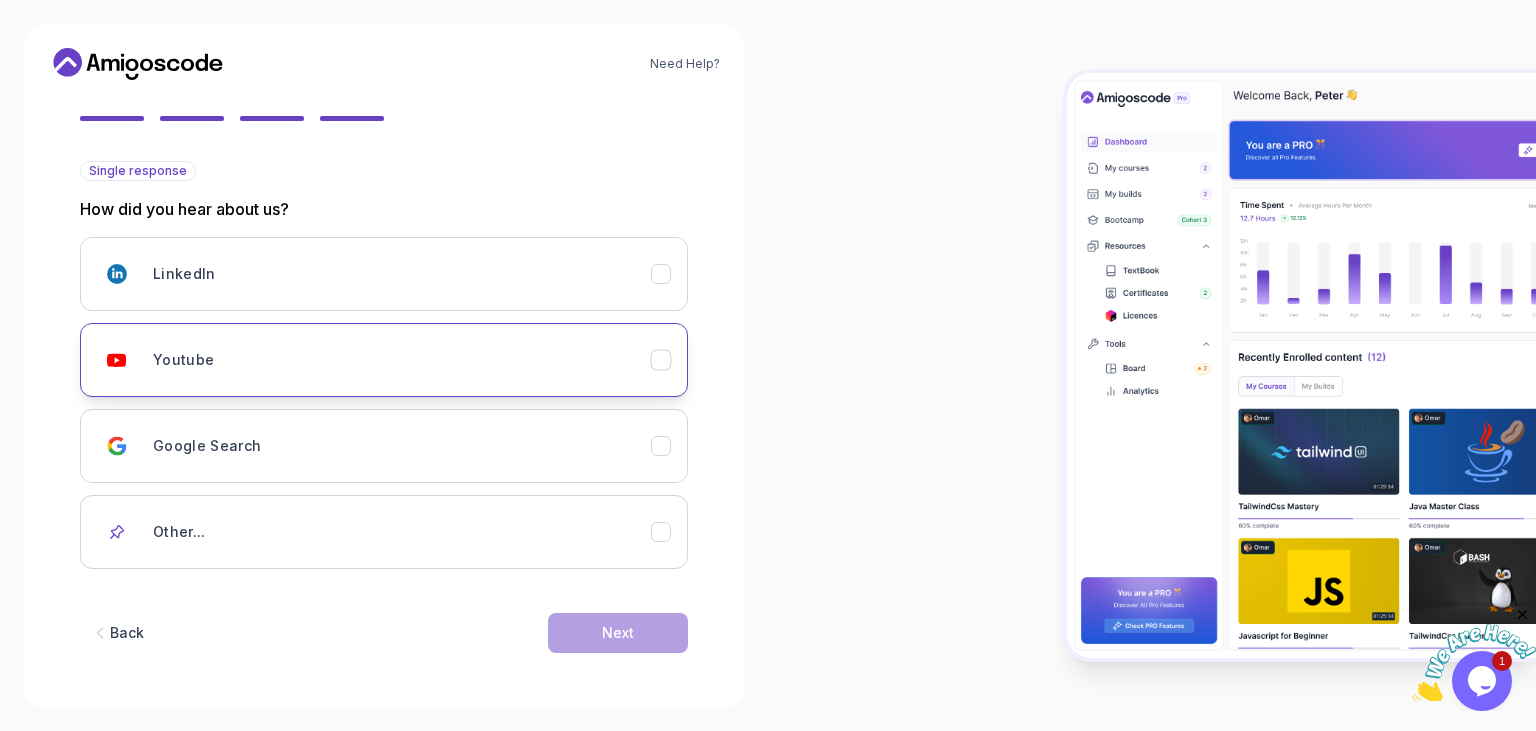 click on "Youtube" at bounding box center (384, 360) 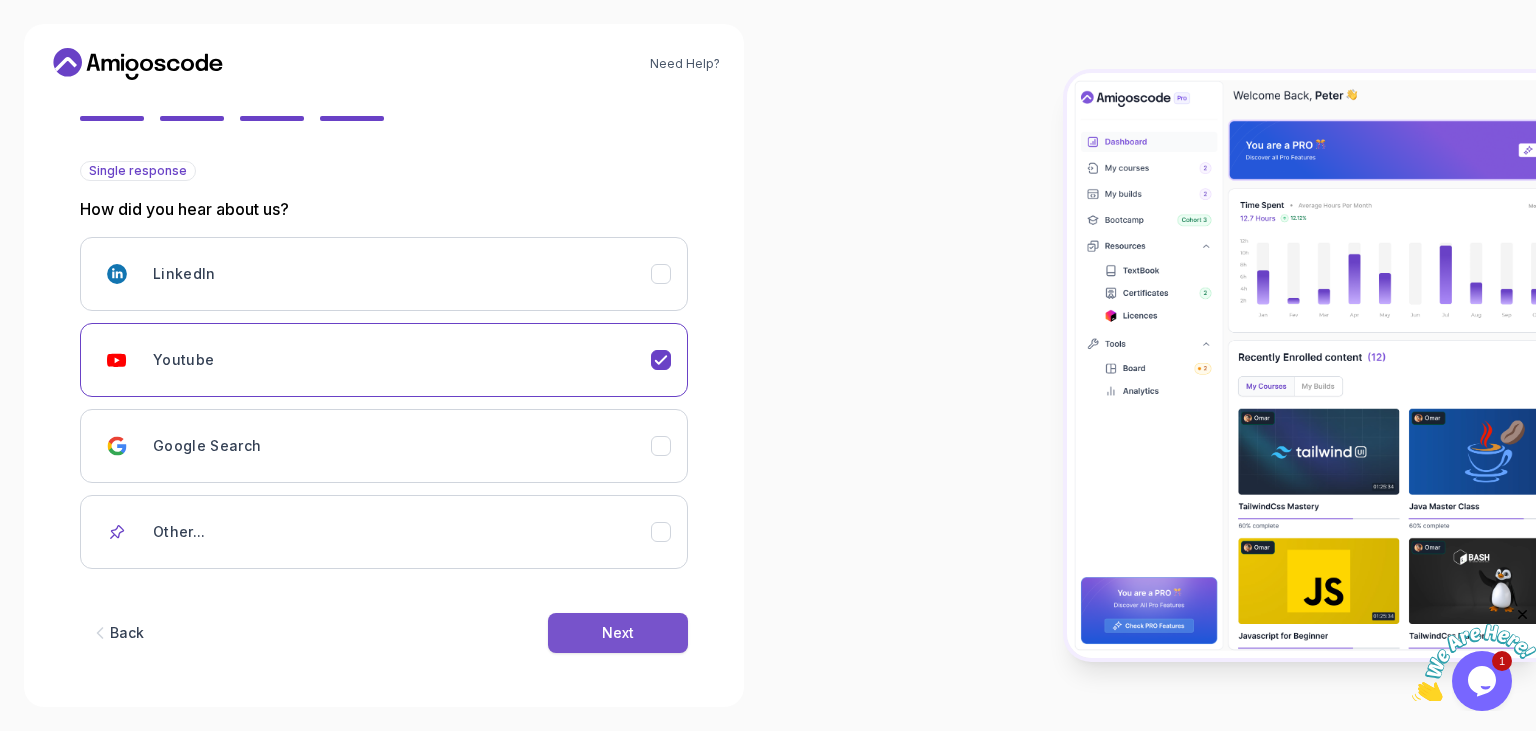 click on "Next" at bounding box center (618, 633) 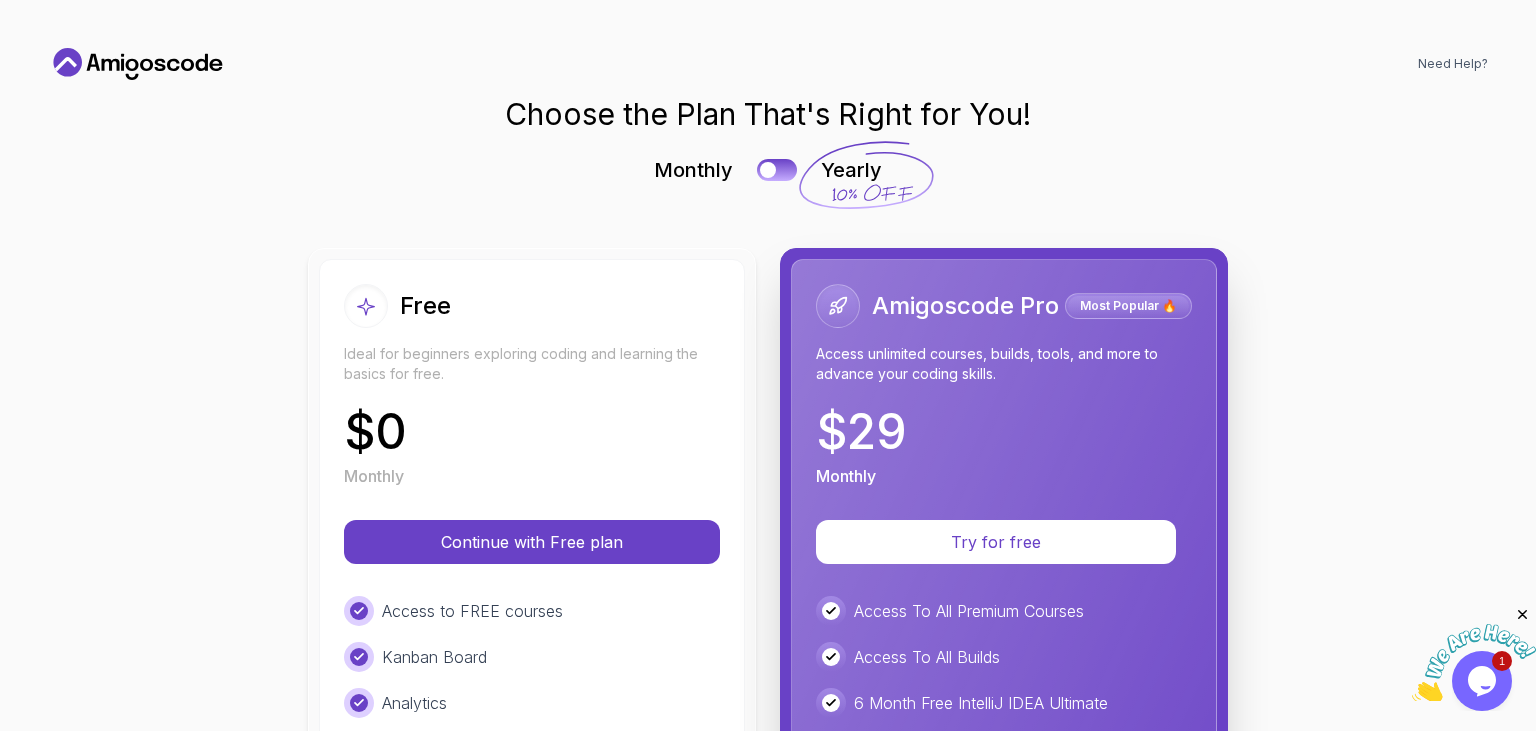 scroll, scrollTop: 0, scrollLeft: 0, axis: both 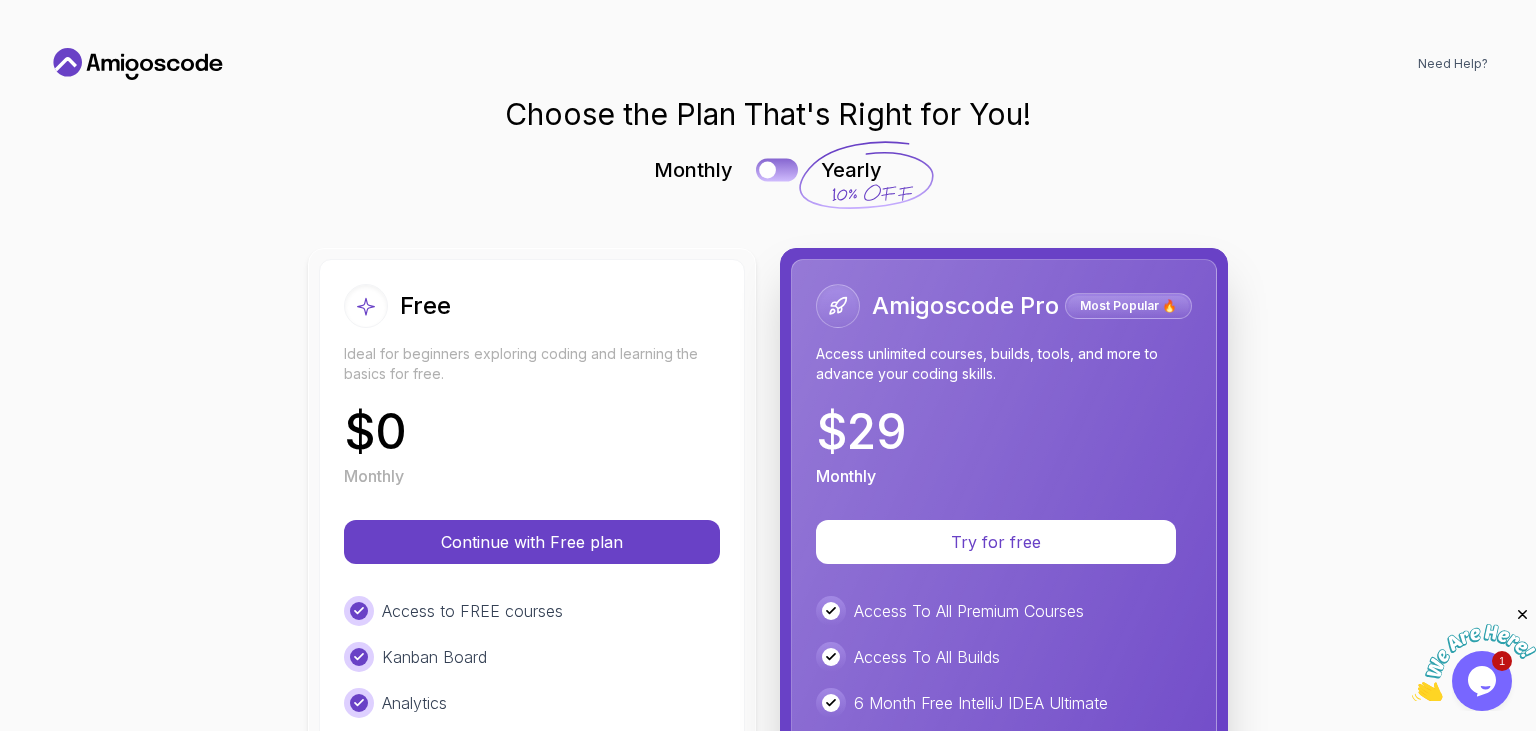 click at bounding box center (767, 170) 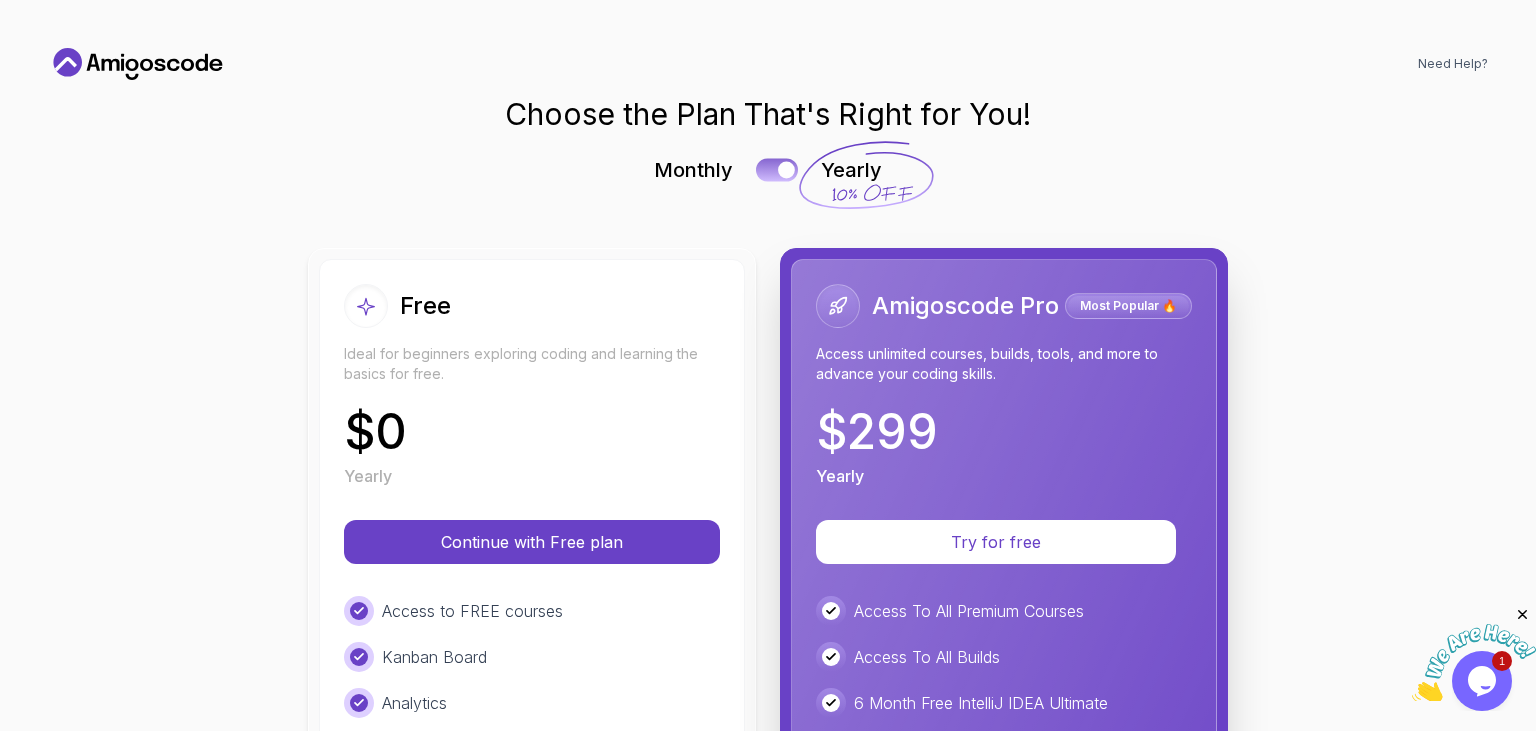 click at bounding box center (777, 169) 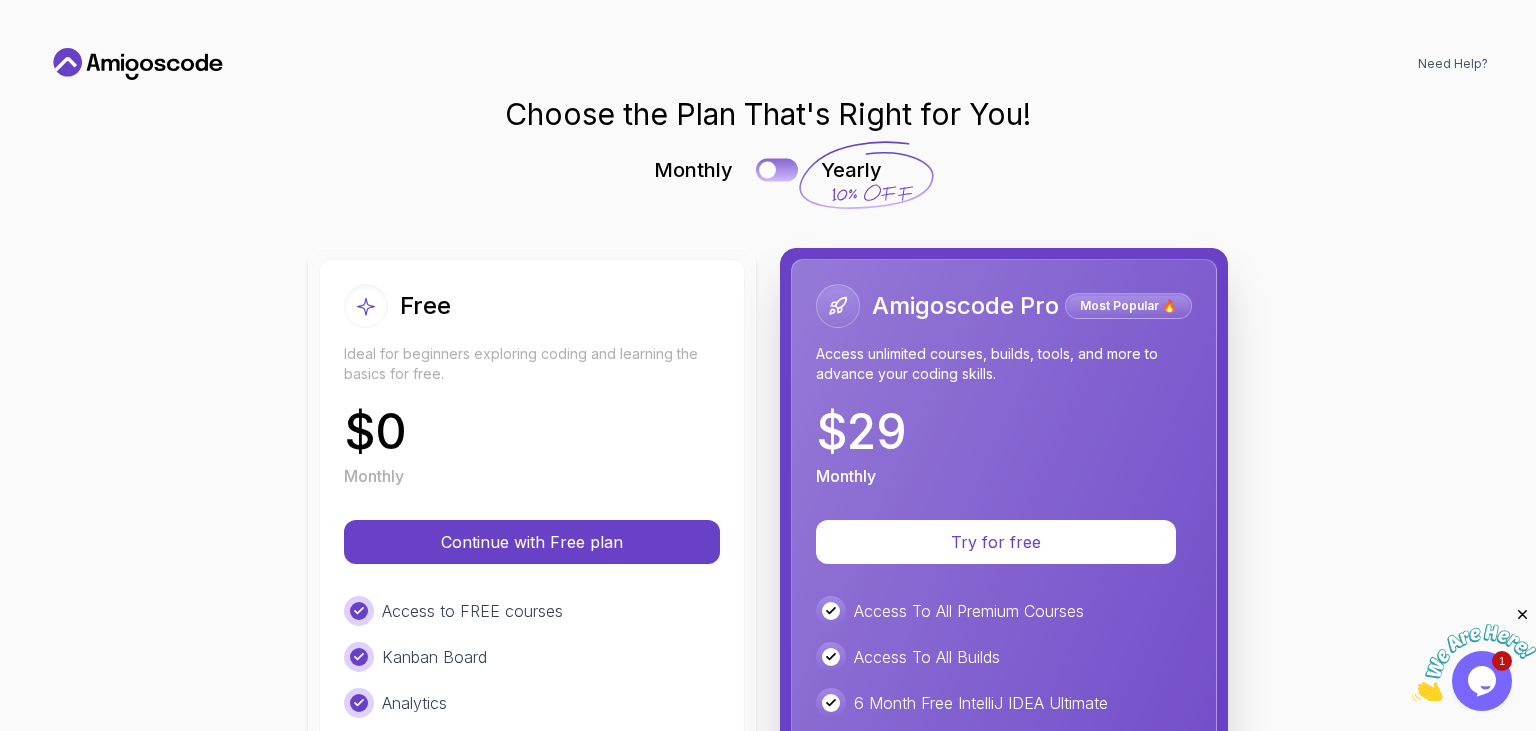 click at bounding box center [767, 170] 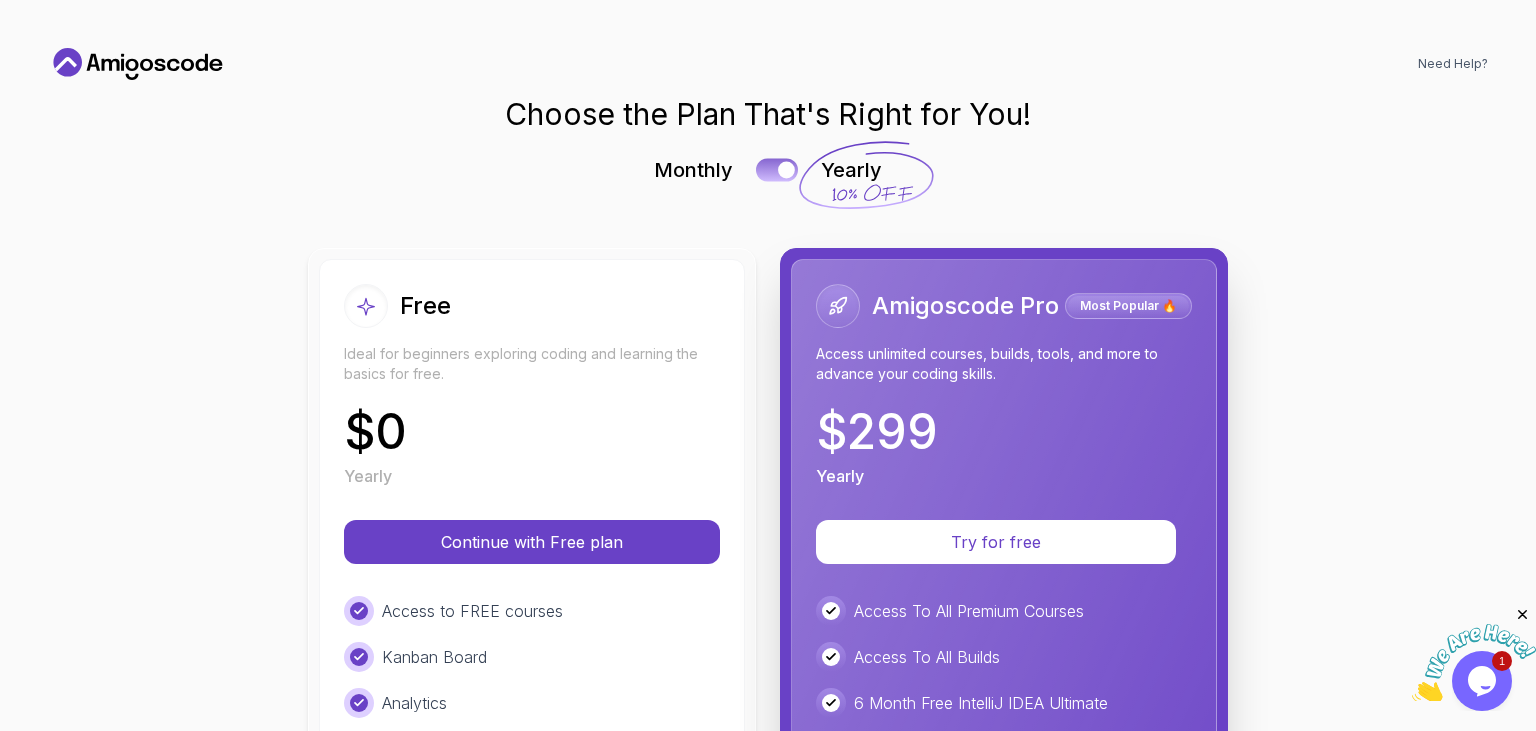 click at bounding box center [777, 169] 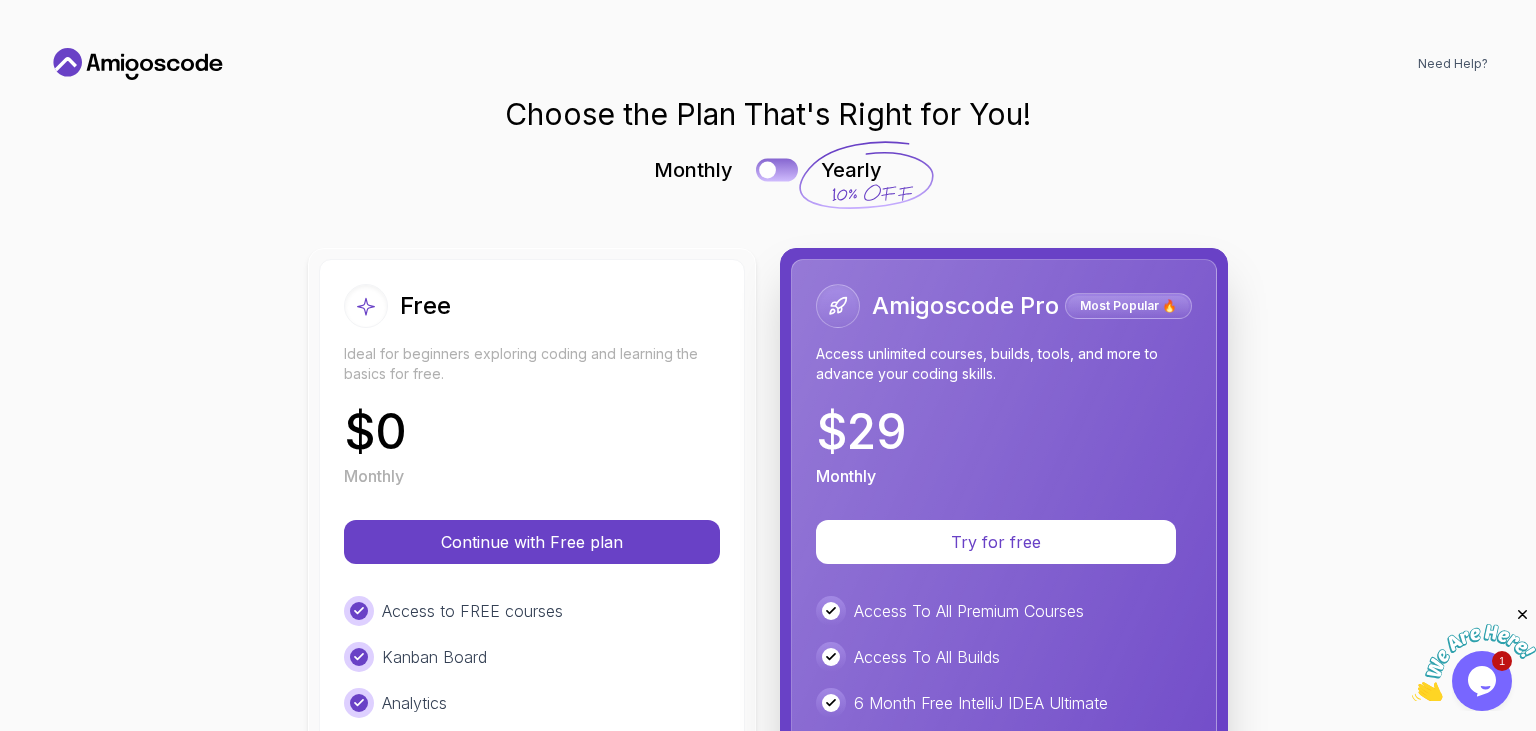 click at bounding box center (777, 169) 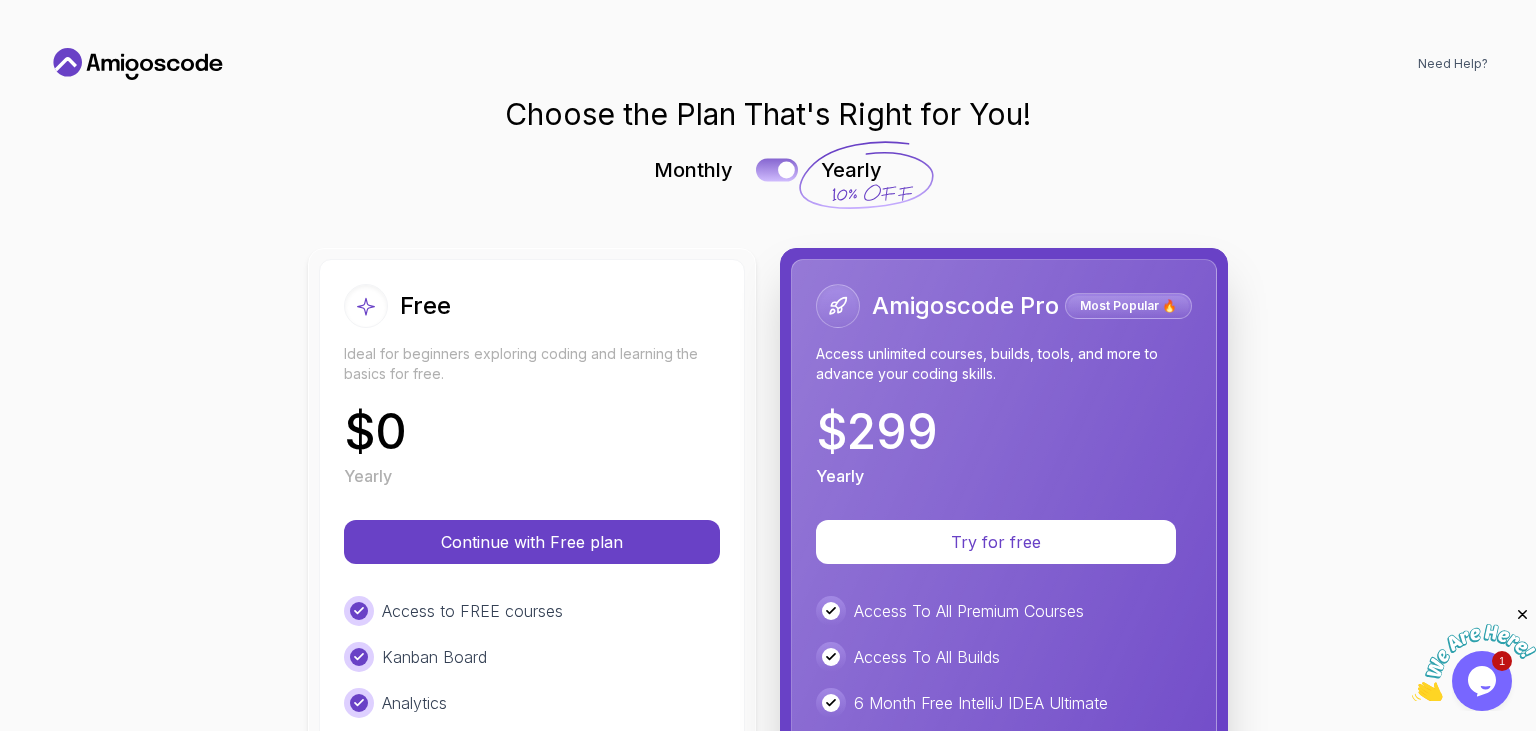 click at bounding box center [786, 170] 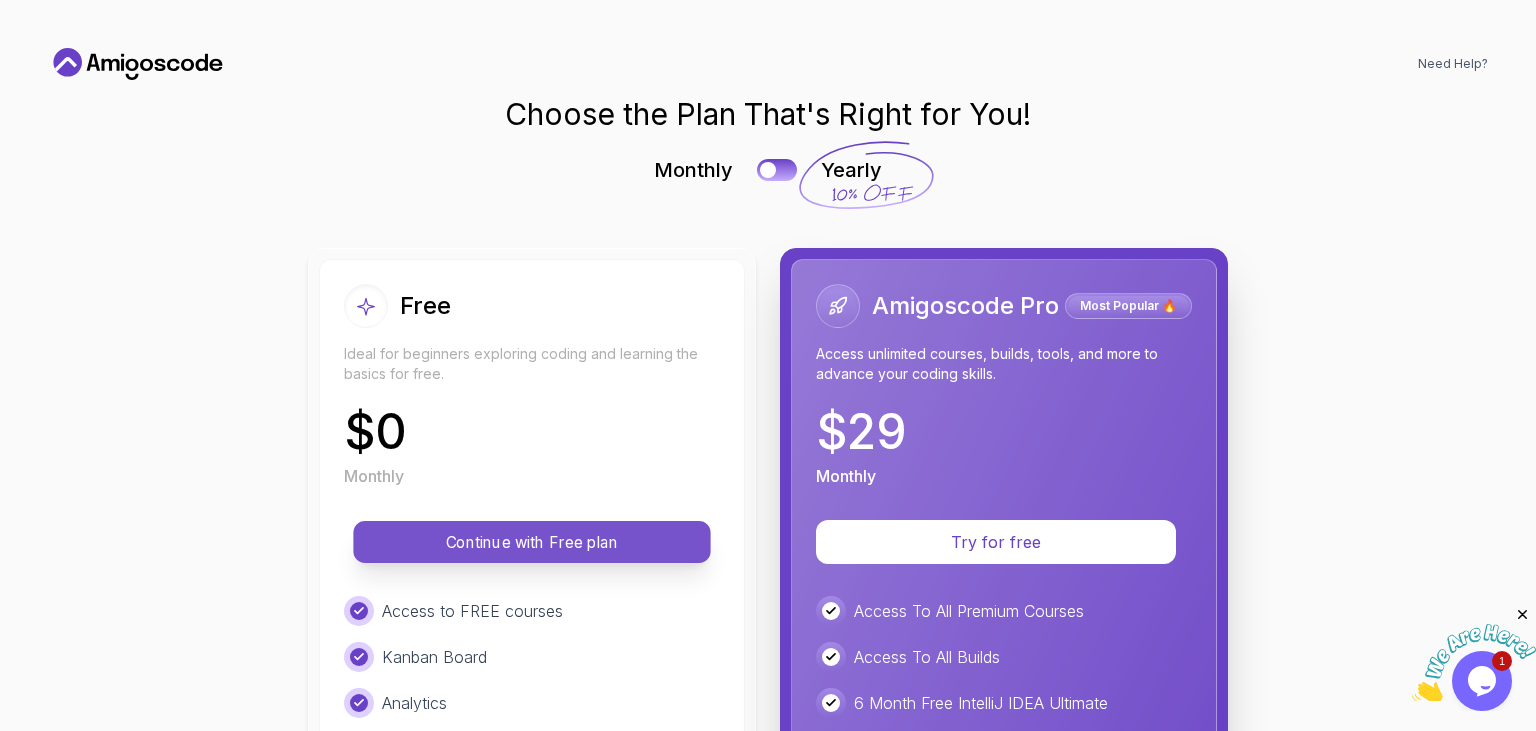 click on "Continue with Free plan" at bounding box center [532, 542] 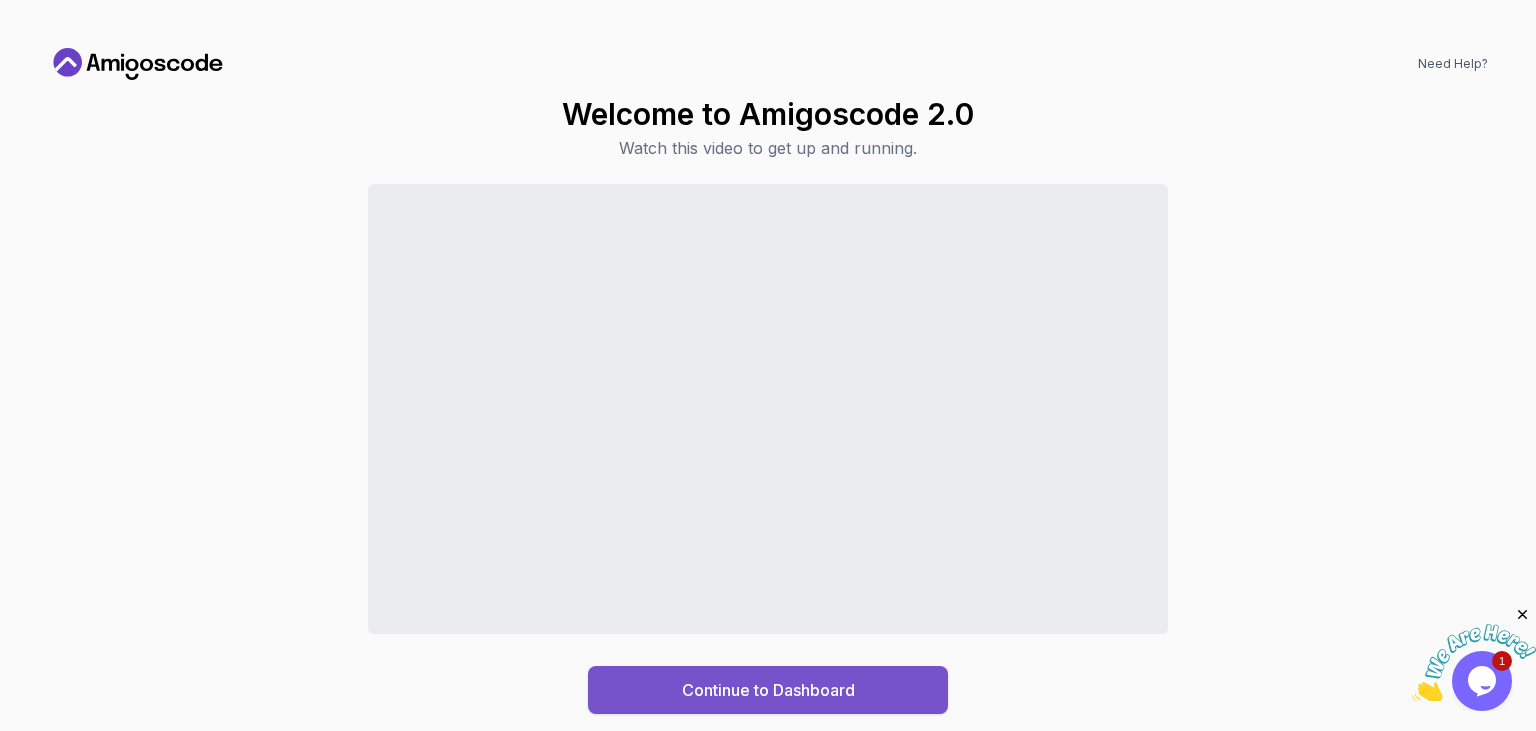 click on "Continue to Dashboard" at bounding box center (768, 690) 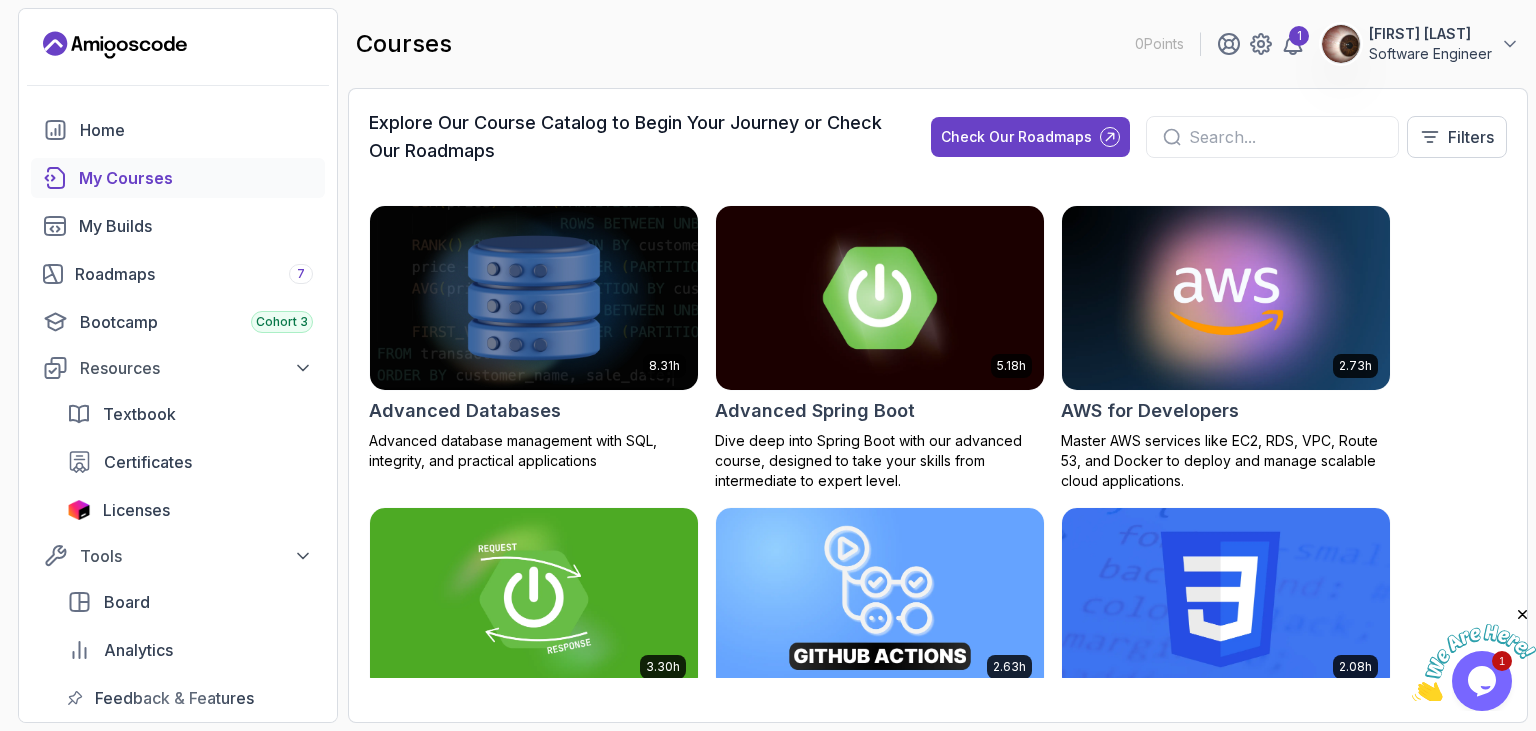 click on "Dive deep into Spring Boot with our advanced course, designed to take your skills from intermediate to expert level." at bounding box center [880, 461] 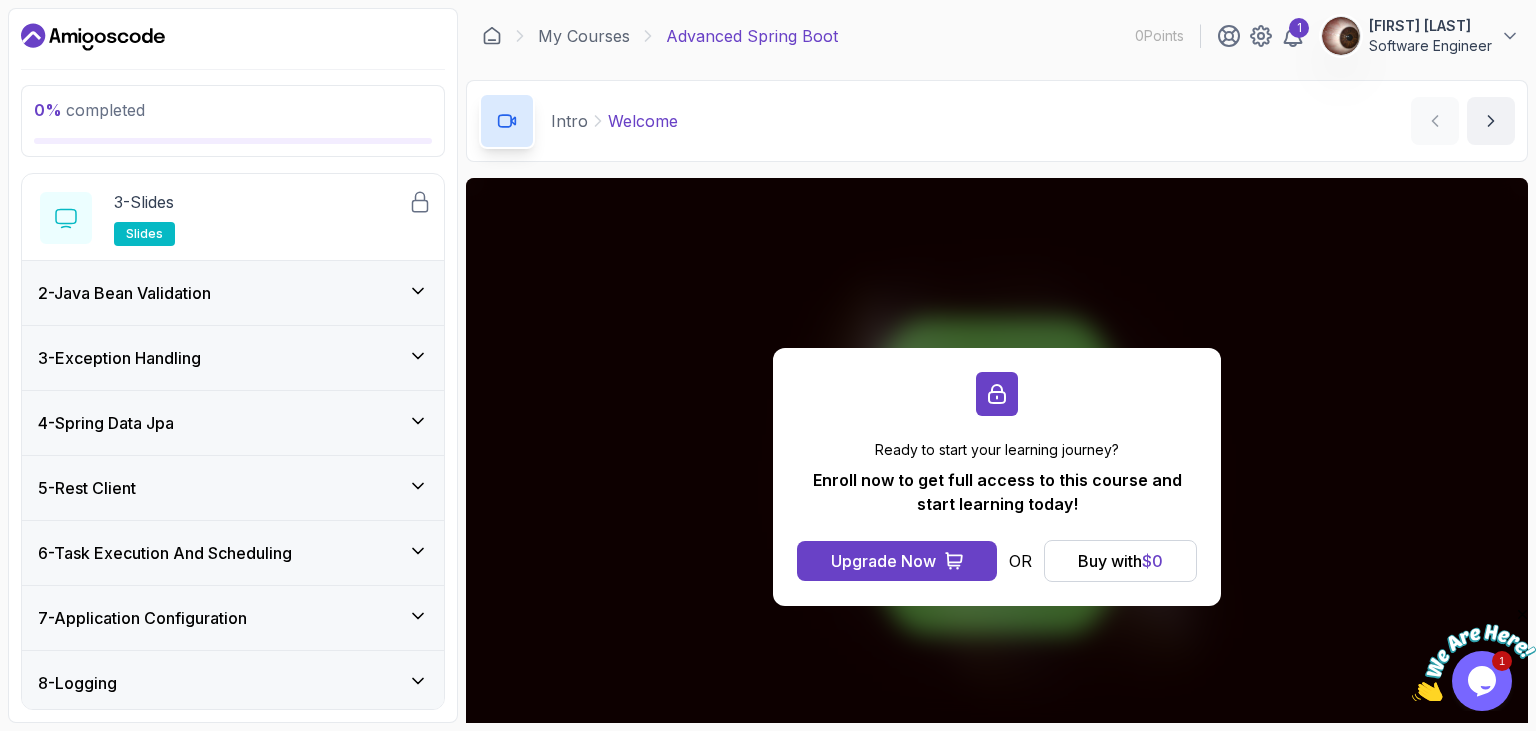click on "2  -  Java Bean Validation" at bounding box center (233, 293) 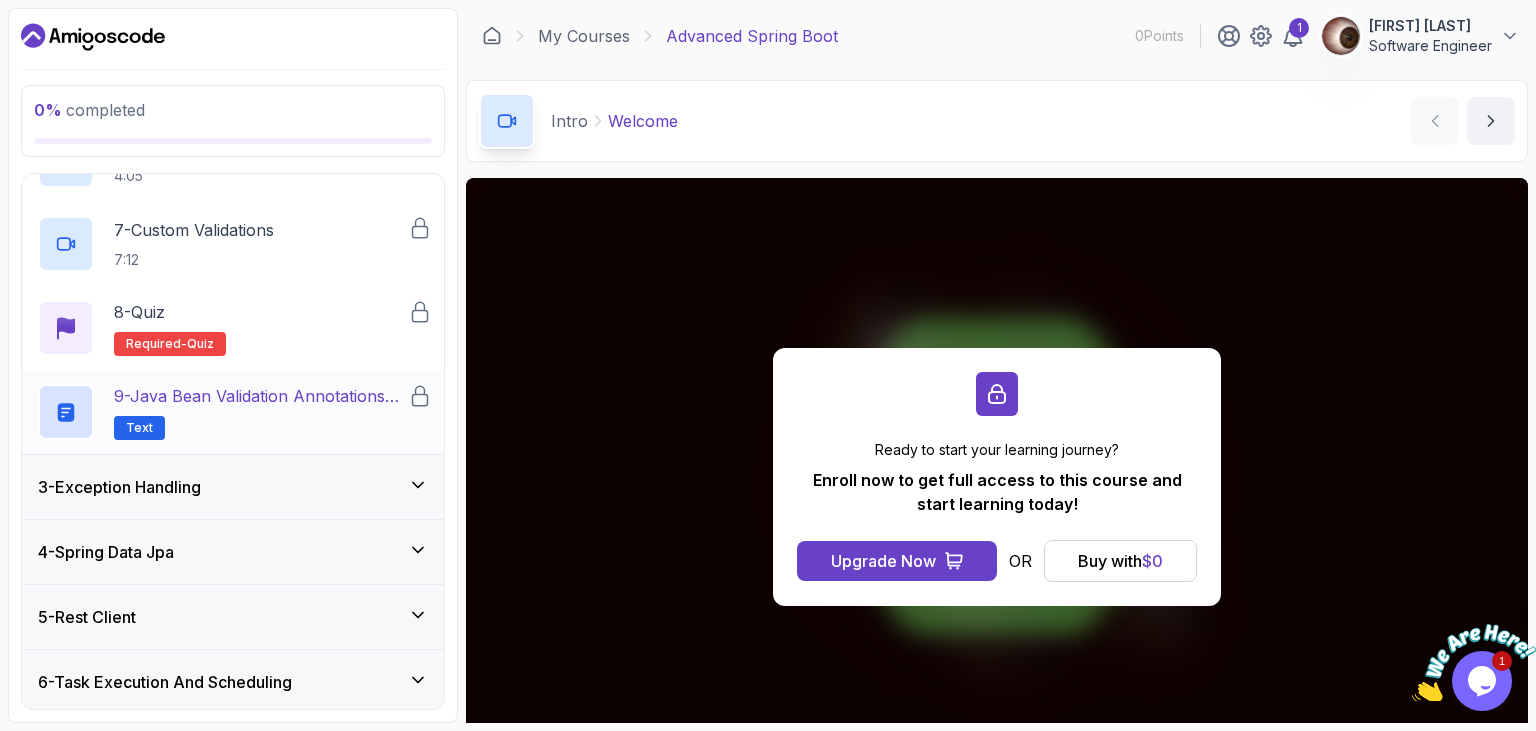 scroll, scrollTop: 665, scrollLeft: 0, axis: vertical 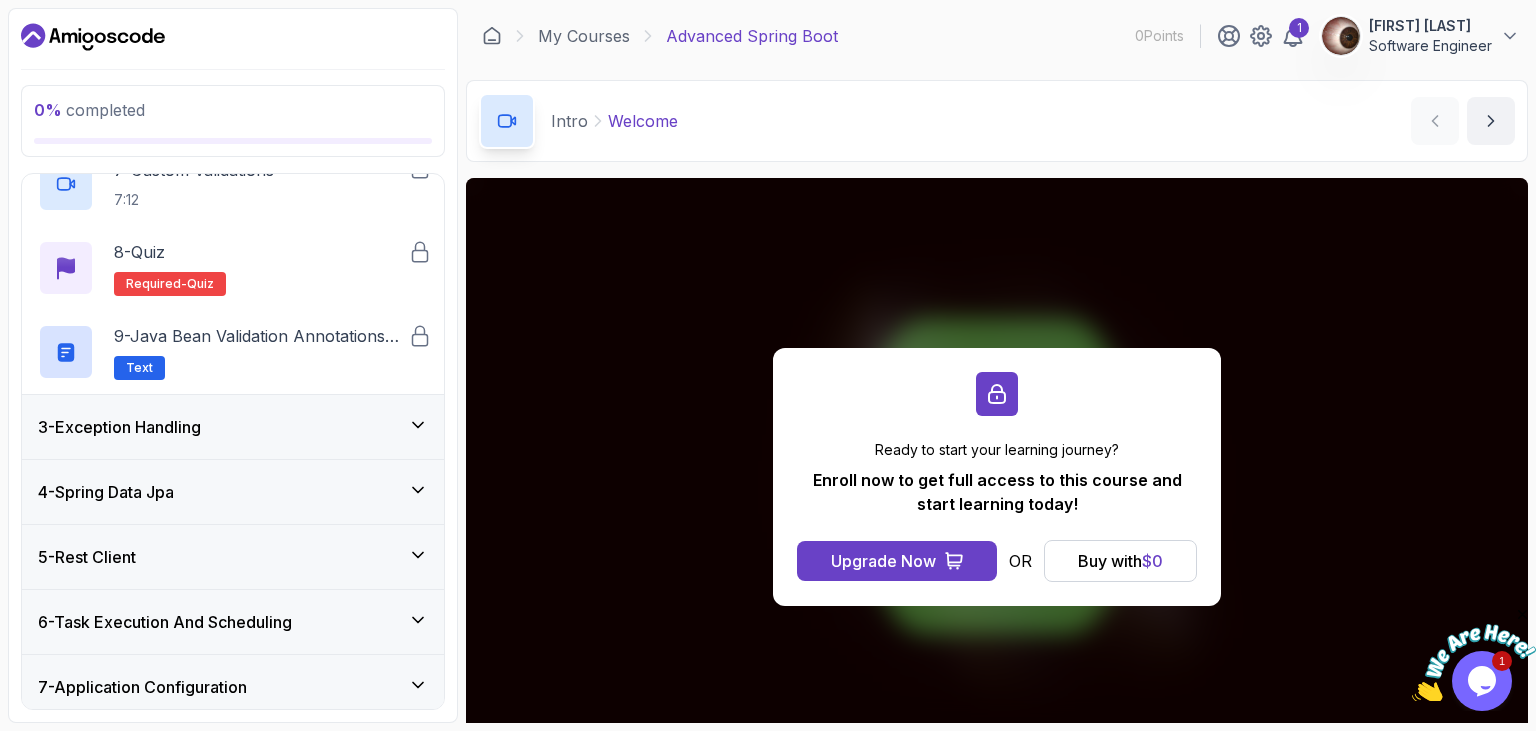 click on "3  -  Exception Handling" at bounding box center [233, 427] 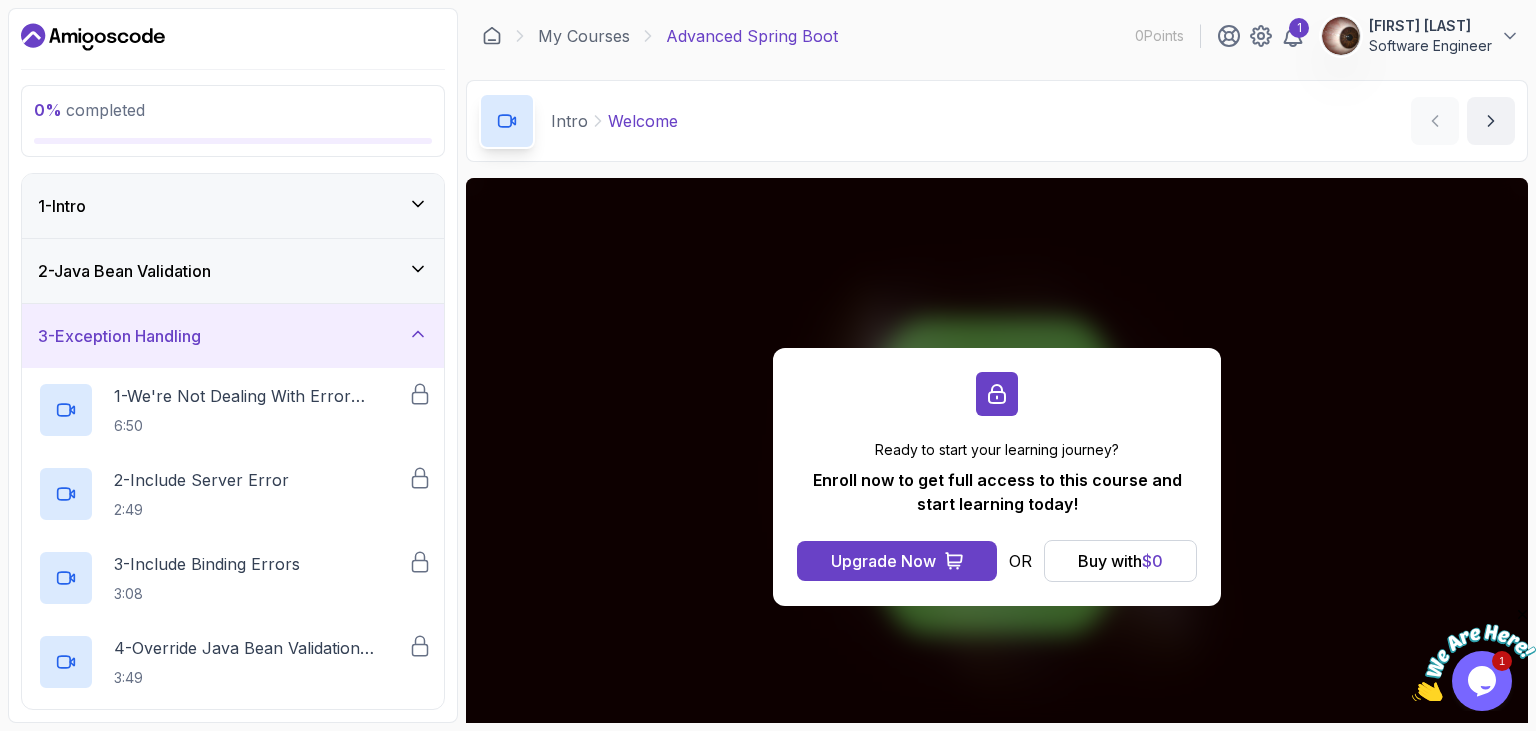 scroll, scrollTop: 0, scrollLeft: 0, axis: both 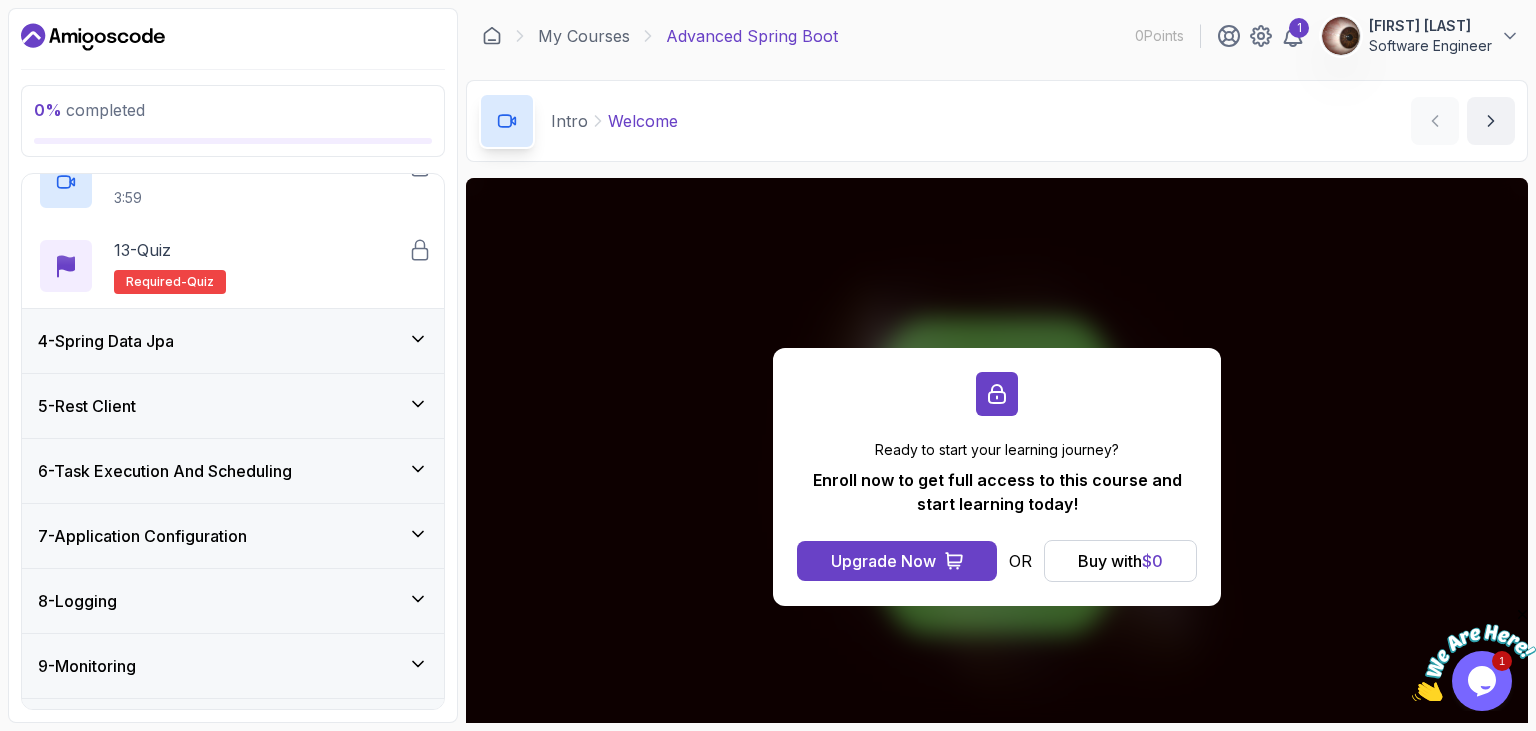 click on "4  -  Spring Data Jpa" at bounding box center (233, 341) 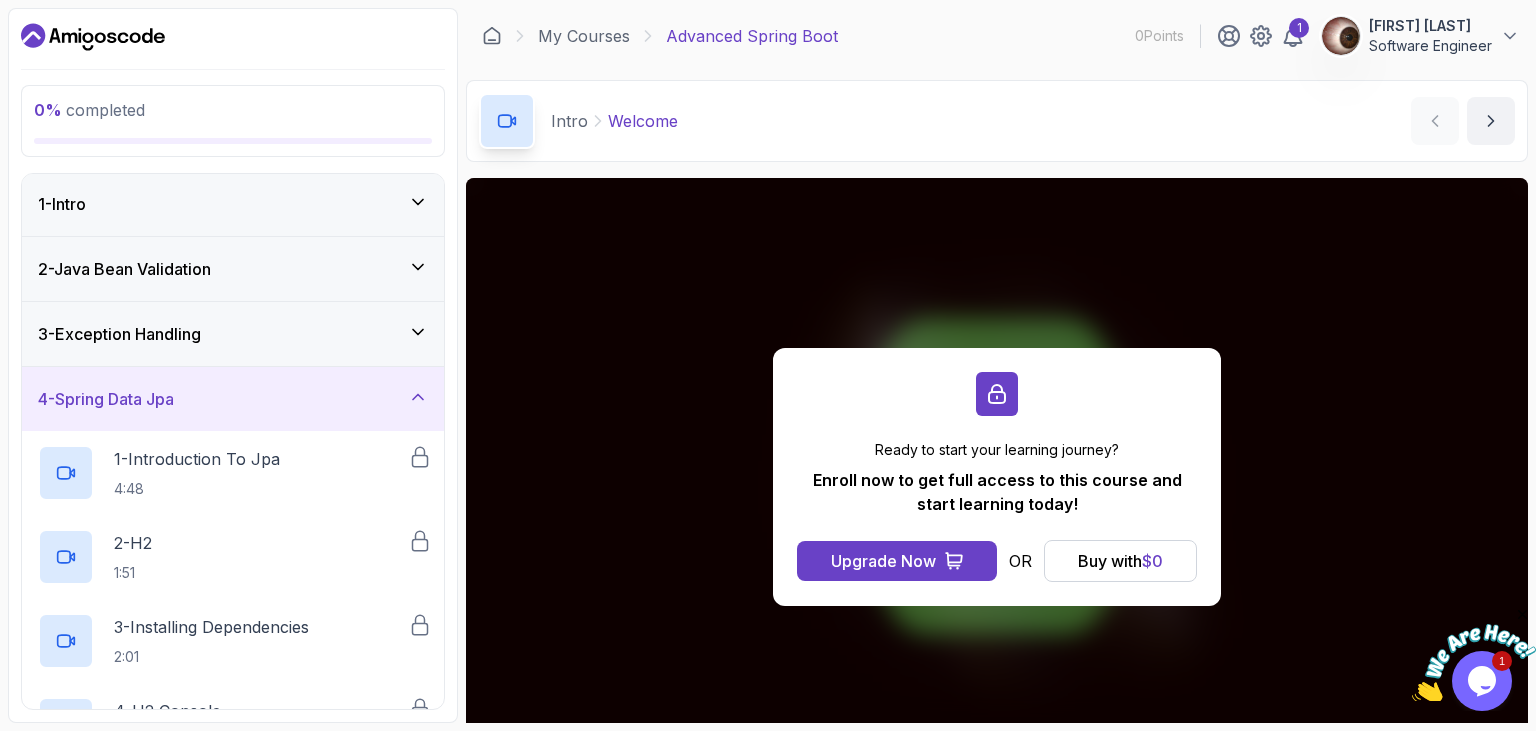 scroll, scrollTop: 0, scrollLeft: 0, axis: both 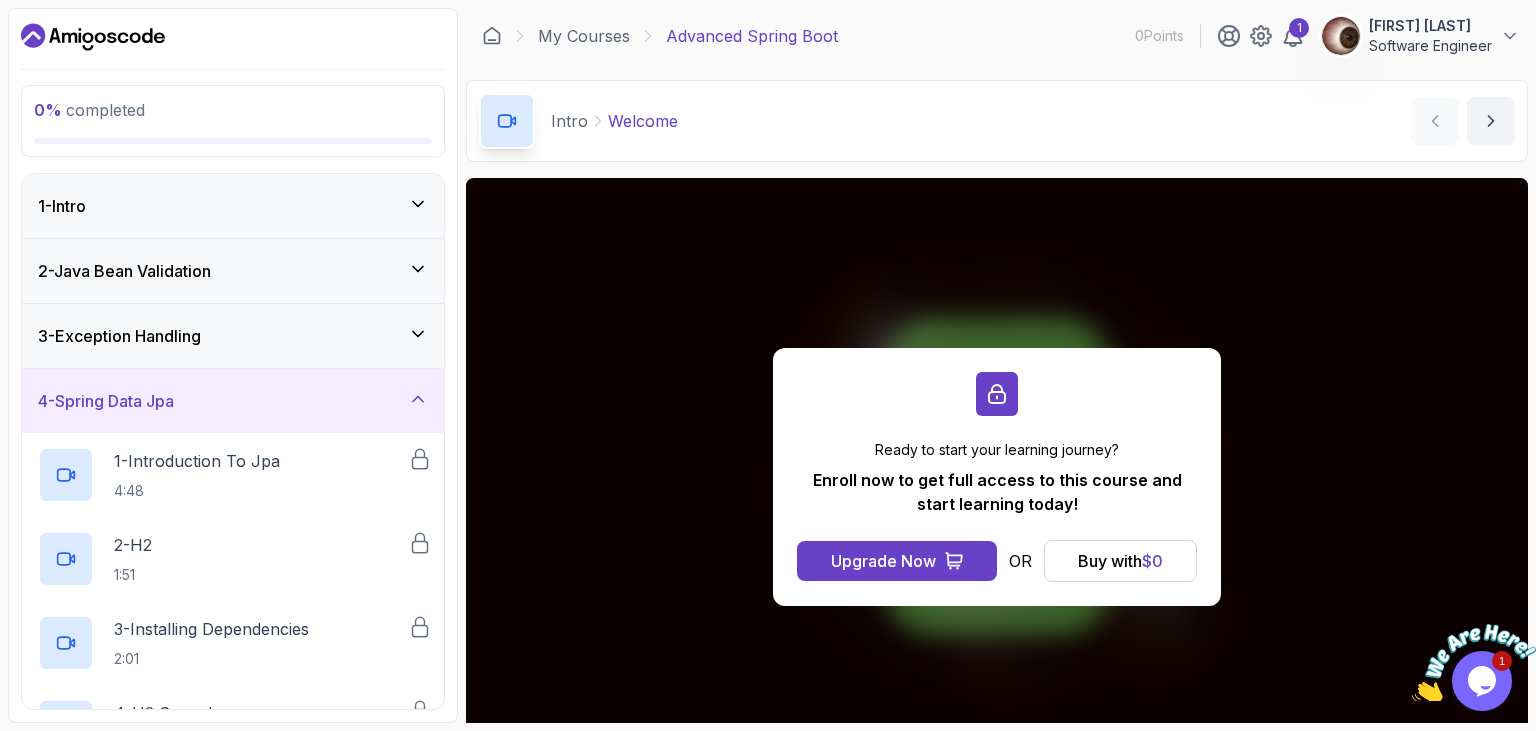 click on "4  -  Spring Data Jpa" at bounding box center [233, 401] 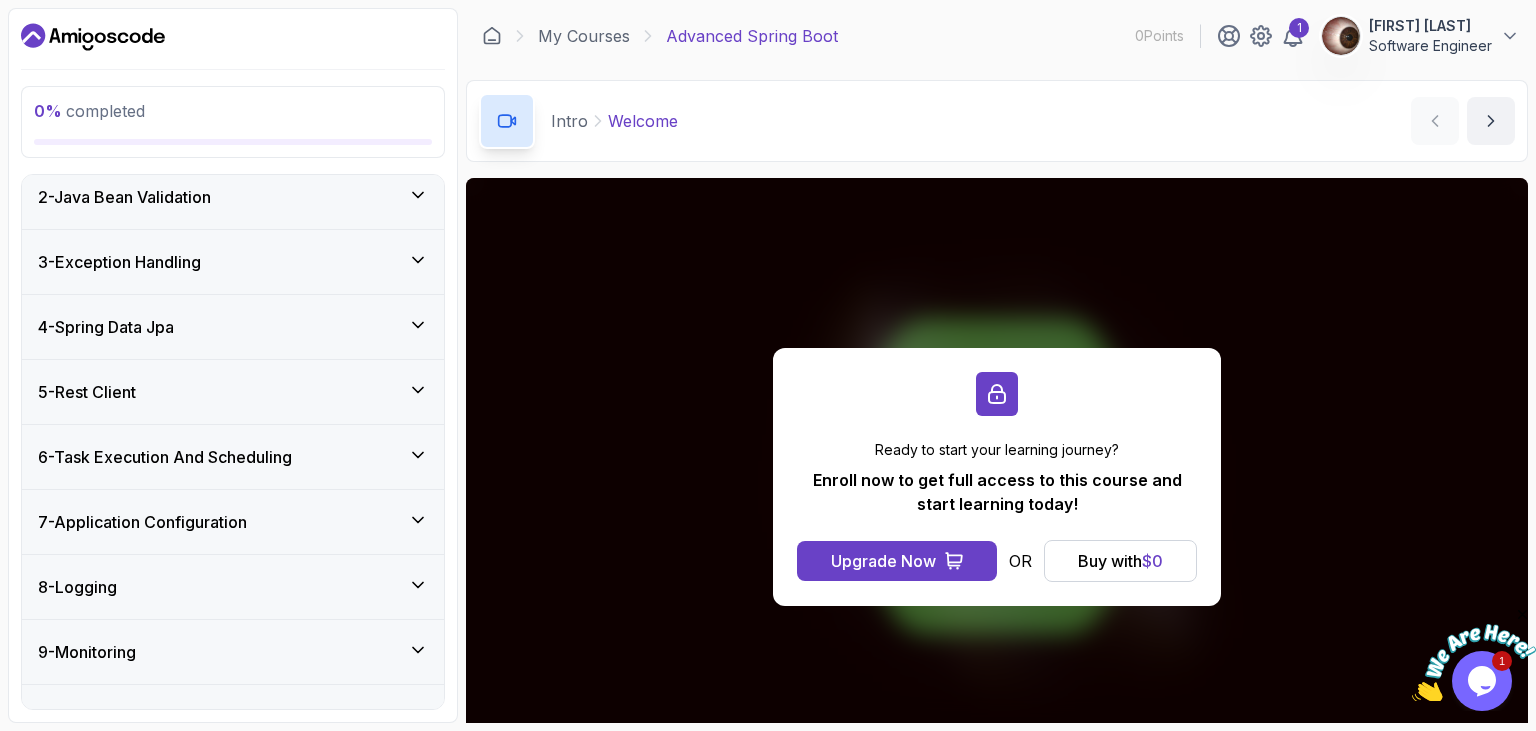 scroll, scrollTop: 0, scrollLeft: 0, axis: both 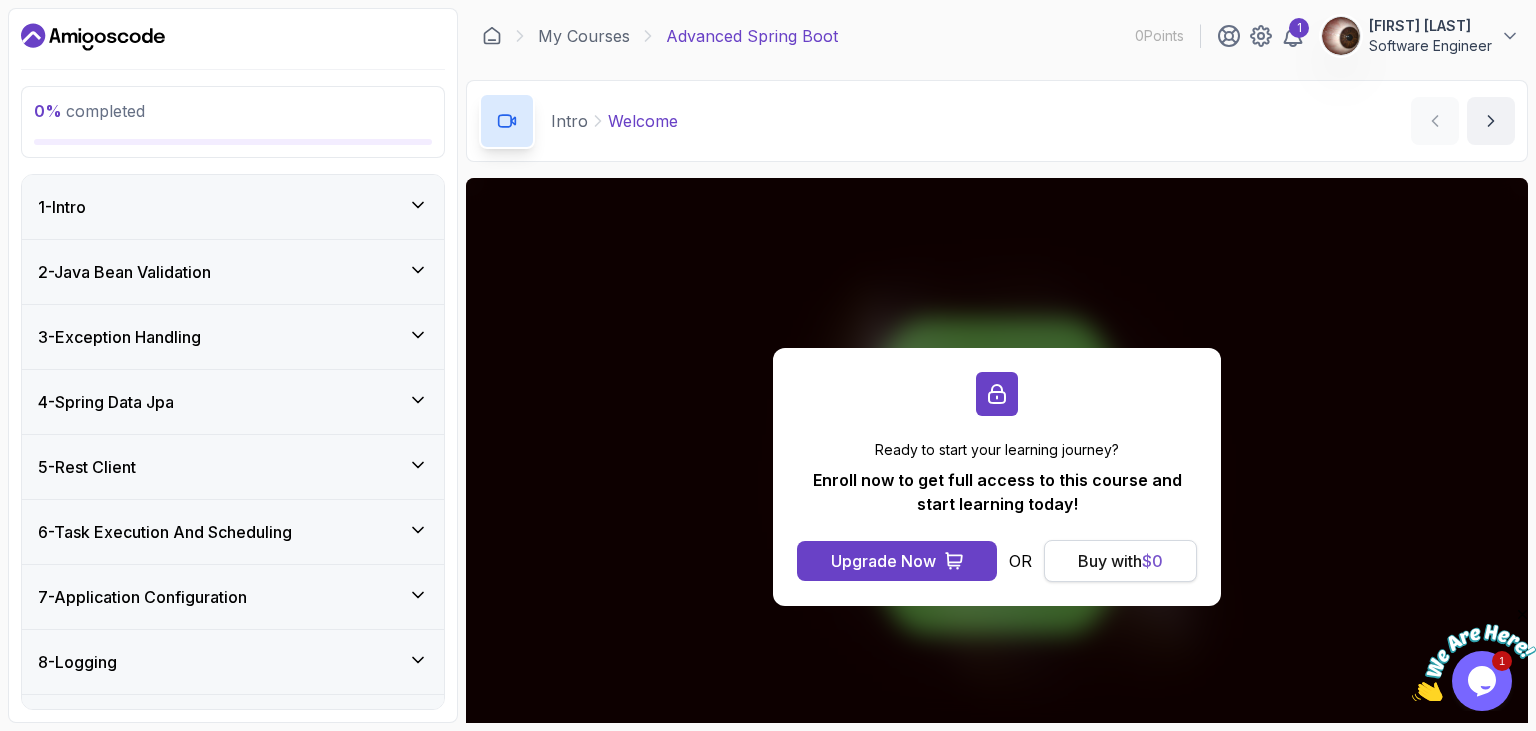 click on "Buy with  $ 0" at bounding box center [1120, 561] 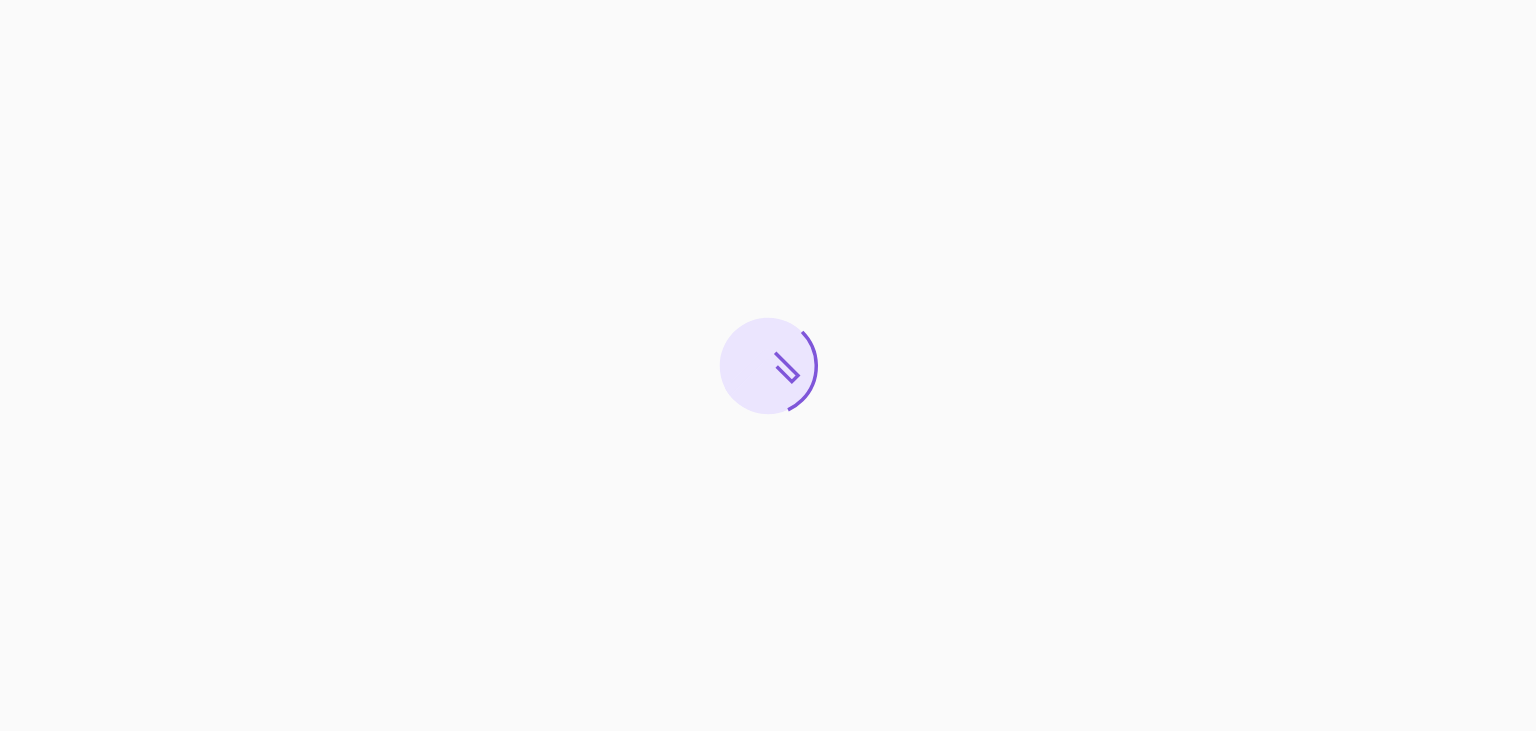 scroll, scrollTop: 0, scrollLeft: 0, axis: both 